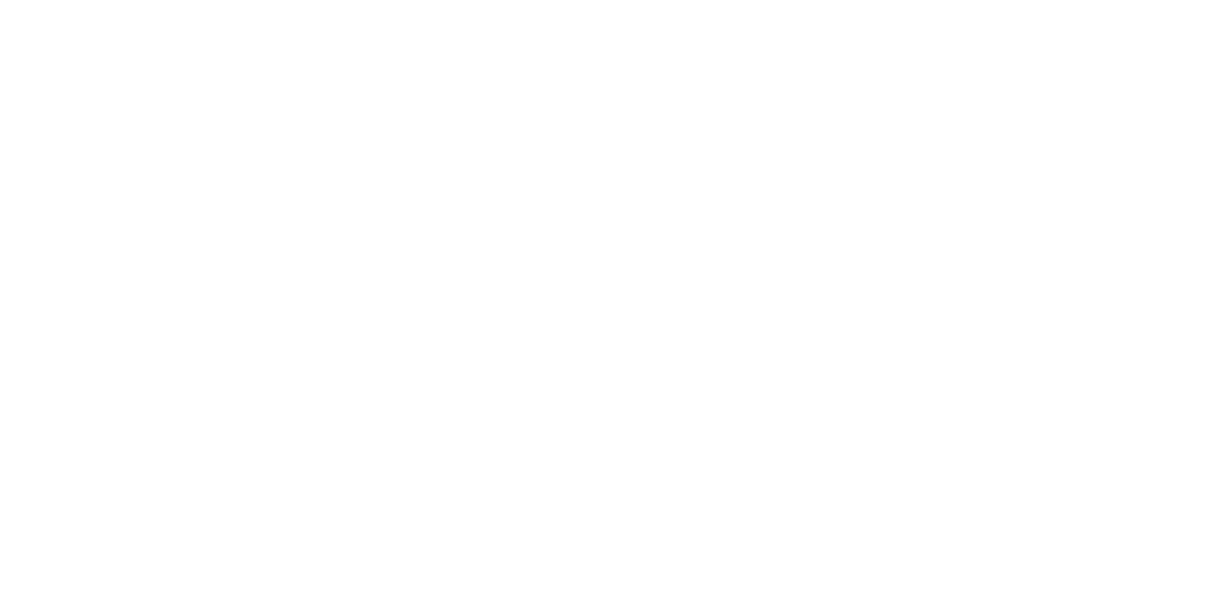 scroll, scrollTop: 0, scrollLeft: 0, axis: both 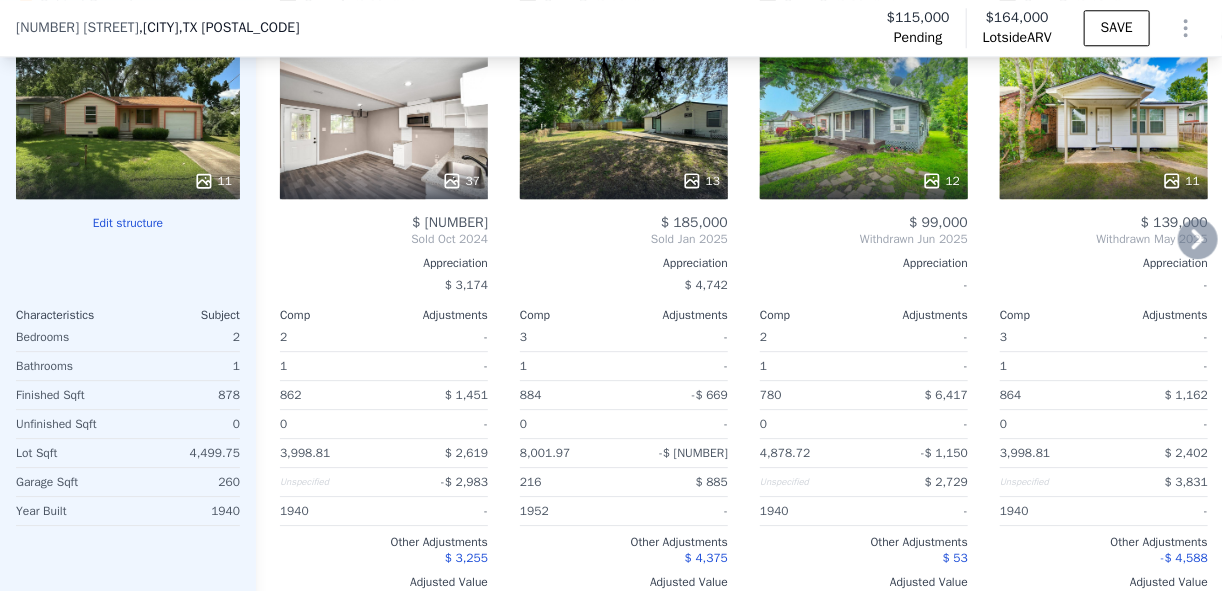 click 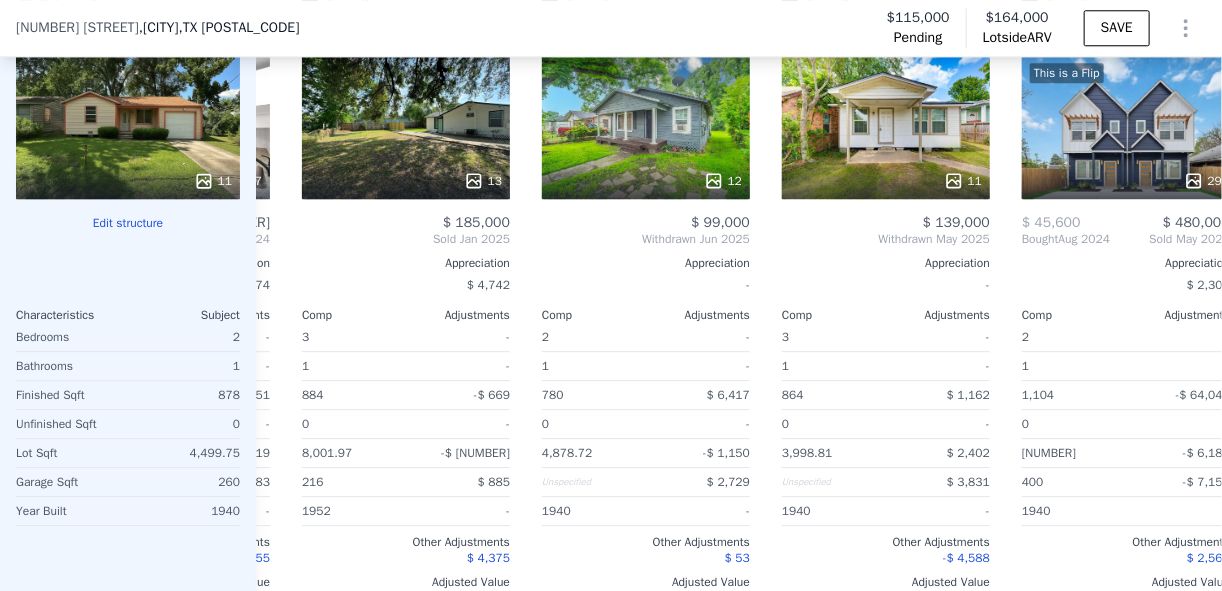 scroll, scrollTop: 0, scrollLeft: 480, axis: horizontal 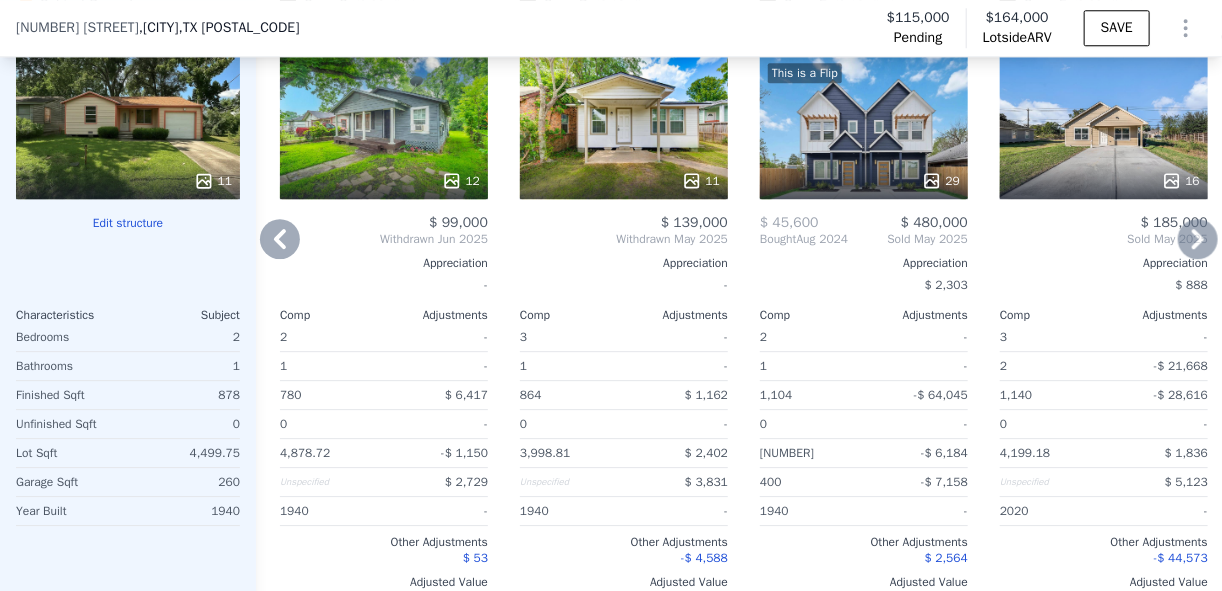 click 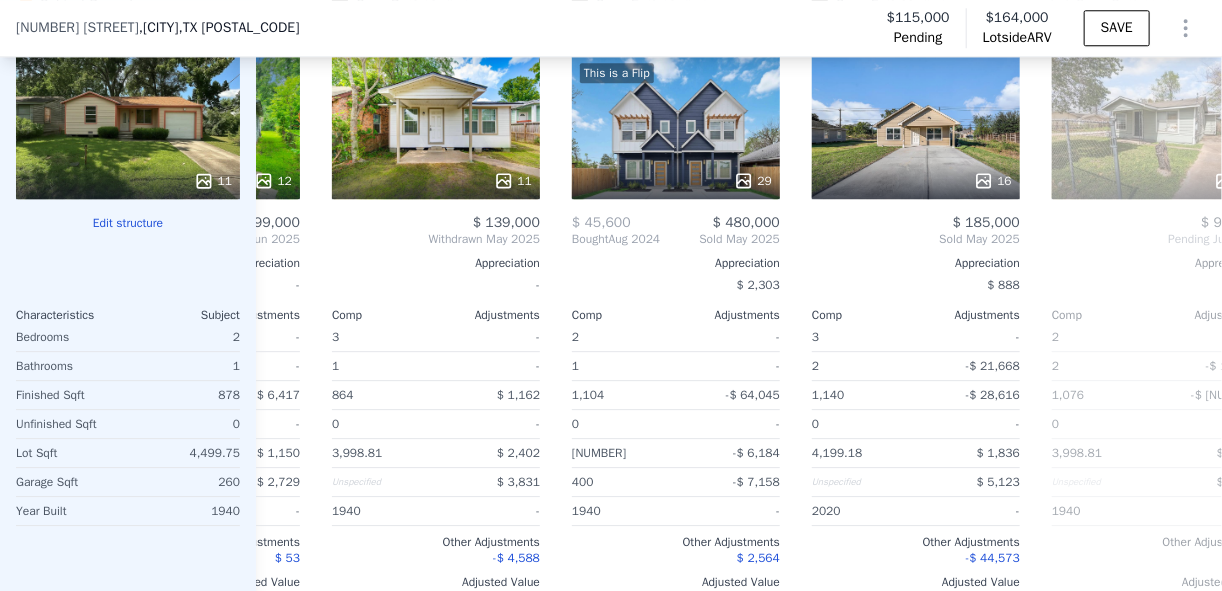 scroll, scrollTop: 0, scrollLeft: 960, axis: horizontal 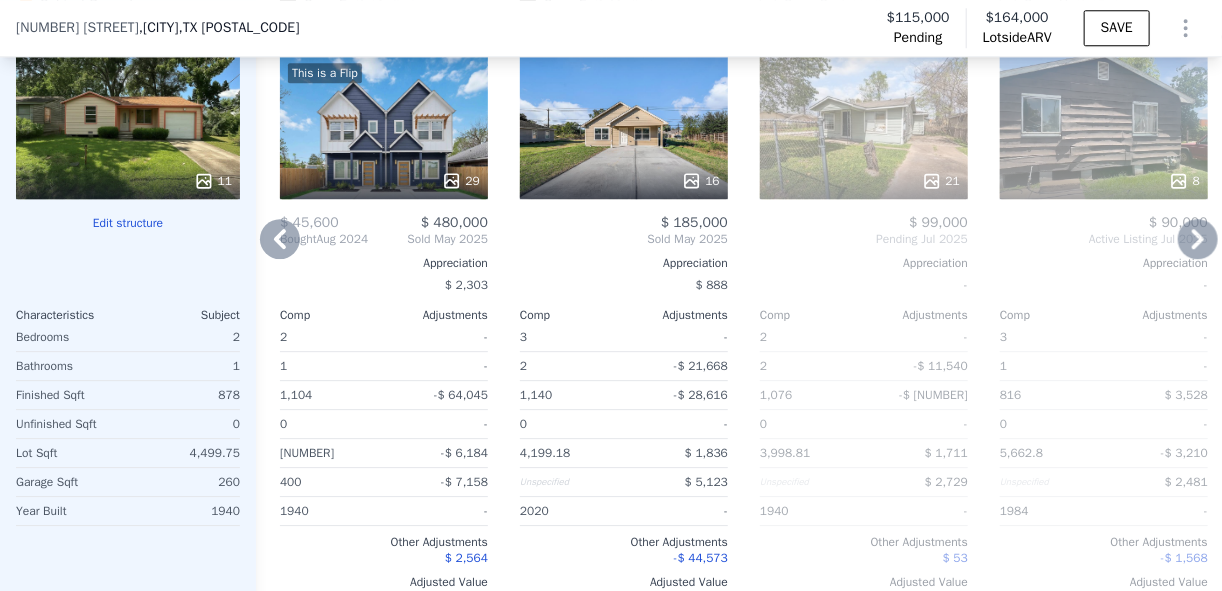 click 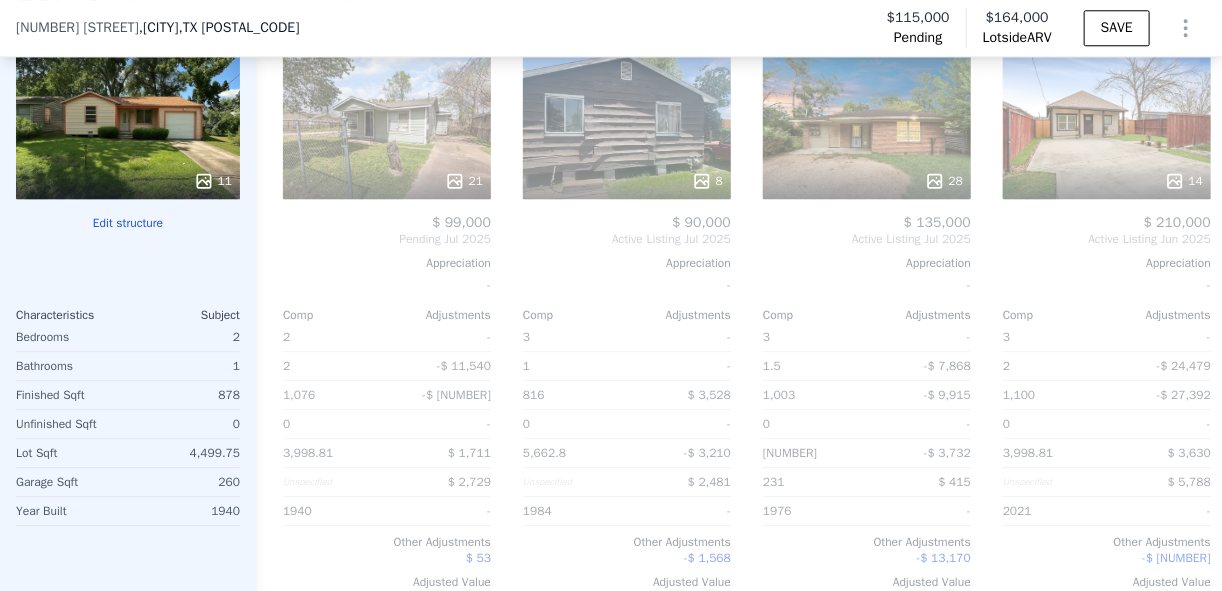scroll, scrollTop: 0, scrollLeft: 1440, axis: horizontal 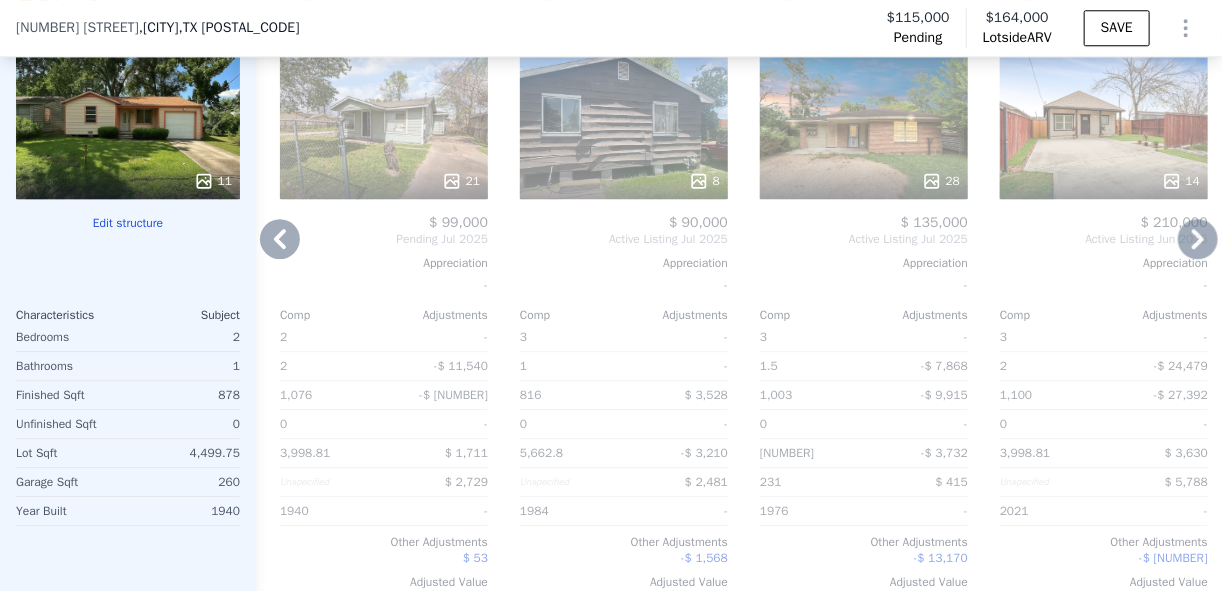 click 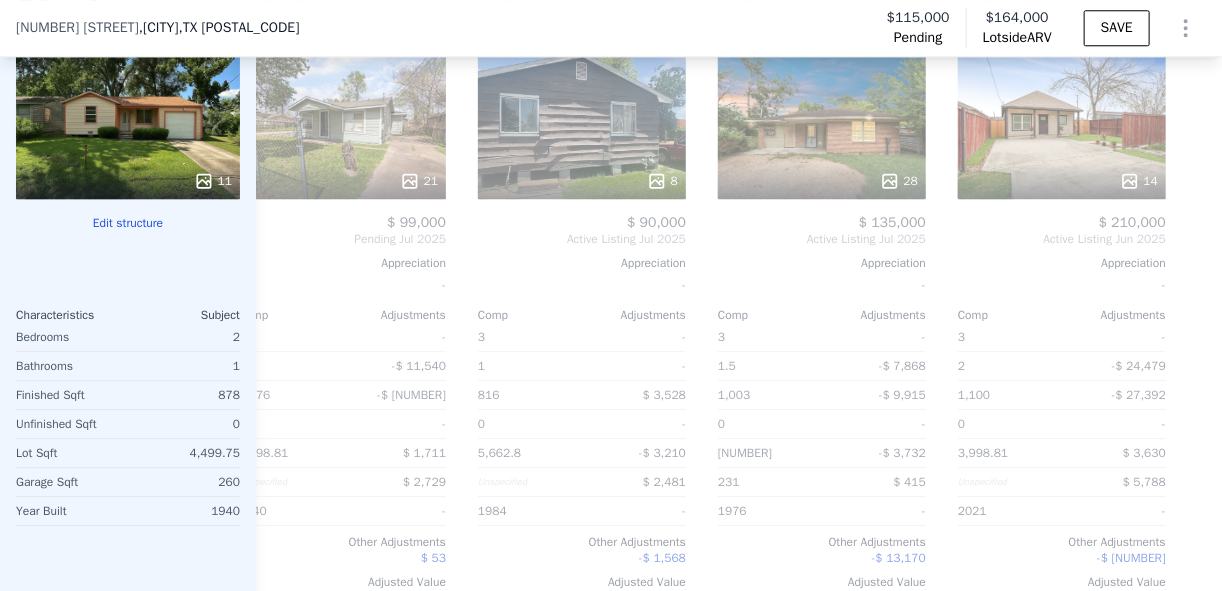 scroll, scrollTop: 0, scrollLeft: 1493, axis: horizontal 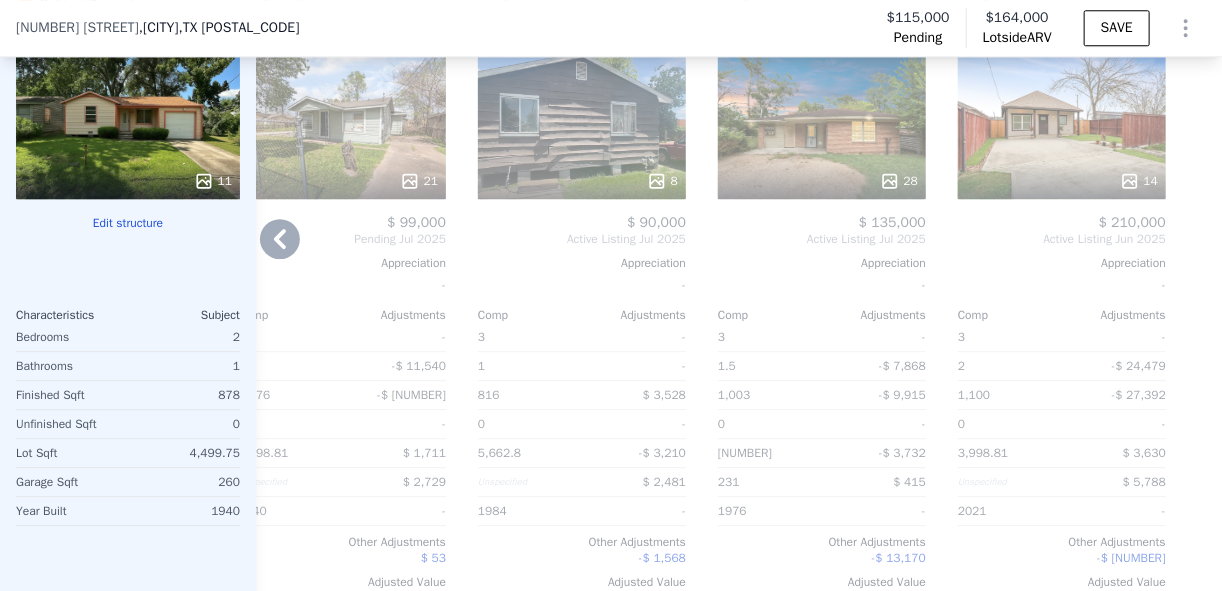 click 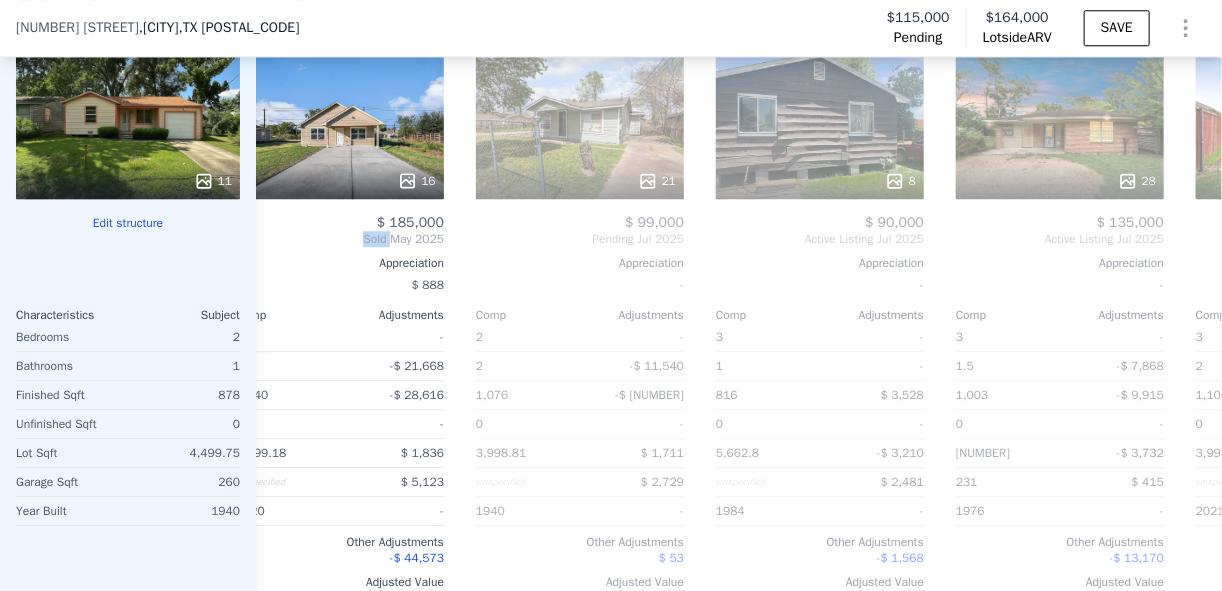 click on "Comp A ( [NUMBER] miles) [NUMBER] [STREET] [CITY] Association of Realtors  # [NUMBER] [NUMBER] $[NUMBER] Sold   [DATE] Appreciation $[NUMBER] Comp Adjustments [NUMBER] - [NUMBER] - [NUMBER] $[NUMBER] [NUMBER] - [NUMBER] $[NUMBER] Unspecified $[NUMBER] [YEAR] - Other Adjustments $[NUMBER] Adjusted Value $[NUMBER] Comp  B ( [NUMBER] miles) [NUMBER] [STREET] [CITY] Association of Realtors  # [NUMBER] [NUMBER] $[NUMBER] Sold   [DATE] Appreciation $[NUMBER] Comp Adjustments [NUMBER] - [NUMBER] - [NUMBER] $[NUMBER] [NUMBER] - [NUMBER] $[NUMBER] [NUMBER] $[NUMBER] [YEAR] - Other Adjustments $[NUMBER] Adjusted Value $[NUMBER] Comp  C ( [NUMBER] miles) [NUMBER] [STREET] [CITY] Association of Realtors  # [NUMBER] [NUMBER] $[NUMBER] Withdrawn   [DATE] Appreciation - Comp Adjustments [NUMBER] - [NUMBER] - [NUMBER] $[NUMBER] [NUMBER] - [NUMBER] $[NUMBER] Unspecified $[NUMBER] [YEAR] - Other Adjustments $[NUMBER] Adjusted Value $[NUMBER] Comp  D ( [NUMBER] miles) [NUMBER] [STREET] [CITY] Association of Realtors  # [NUMBER] [NUMBER] $[NUMBER] Withdrawn   [DATE] Appreciation - Comp Adjustments [NUMBER] - [NUMBER] - [NUMBER] $[NUMBER] [NUMBER] - [NUMBER] $[NUMBER] Unspecified $[NUMBER] [YEAR] - $[NUMBER] E" at bounding box center [739, 300] 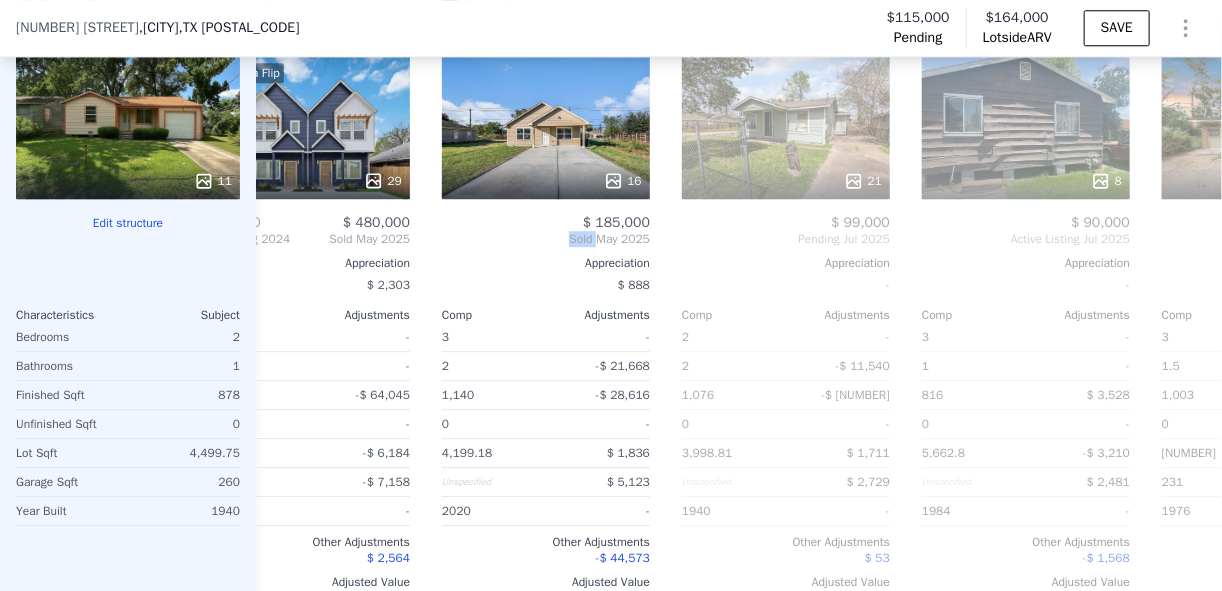 scroll, scrollTop: 0, scrollLeft: 1013, axis: horizontal 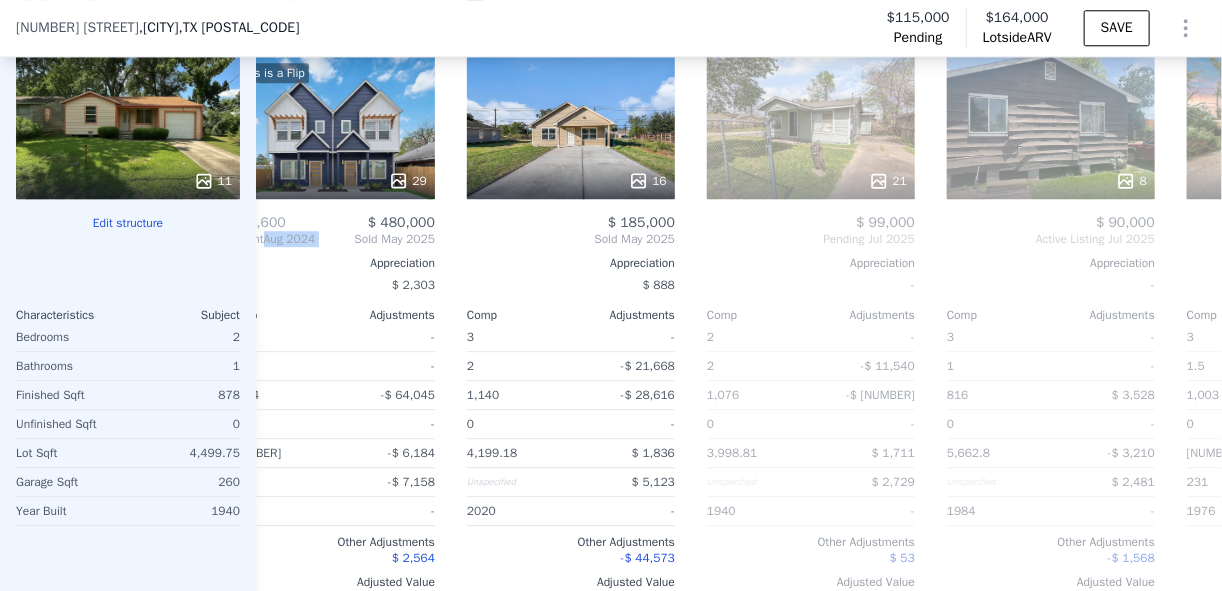 click on "Bought [DATE]" at bounding box center (271, 239) 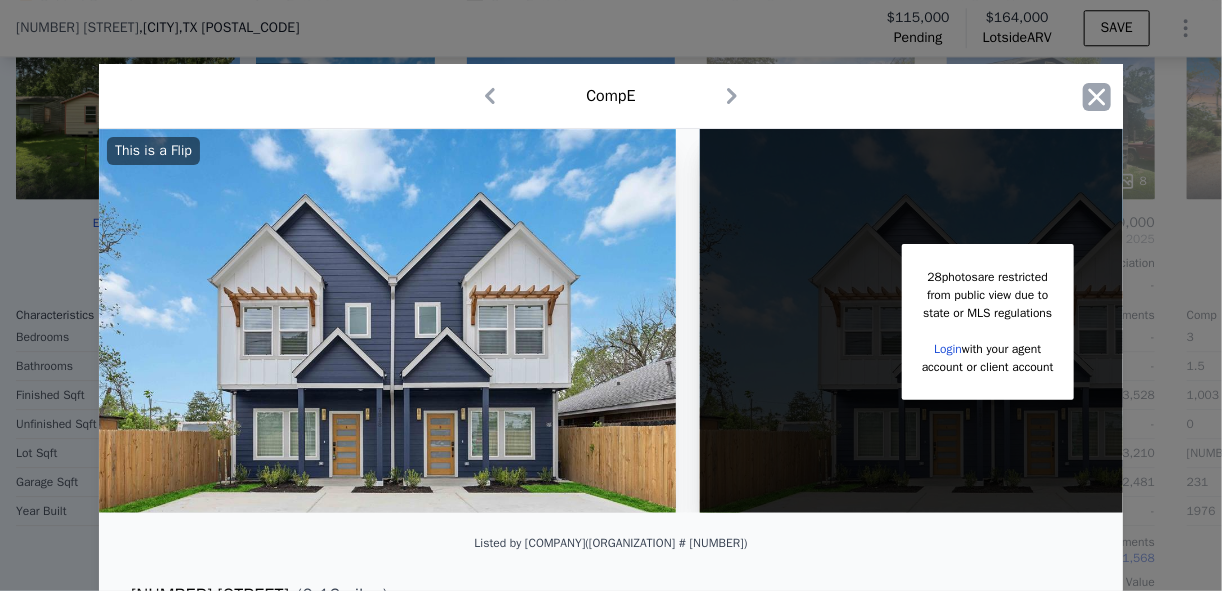 click 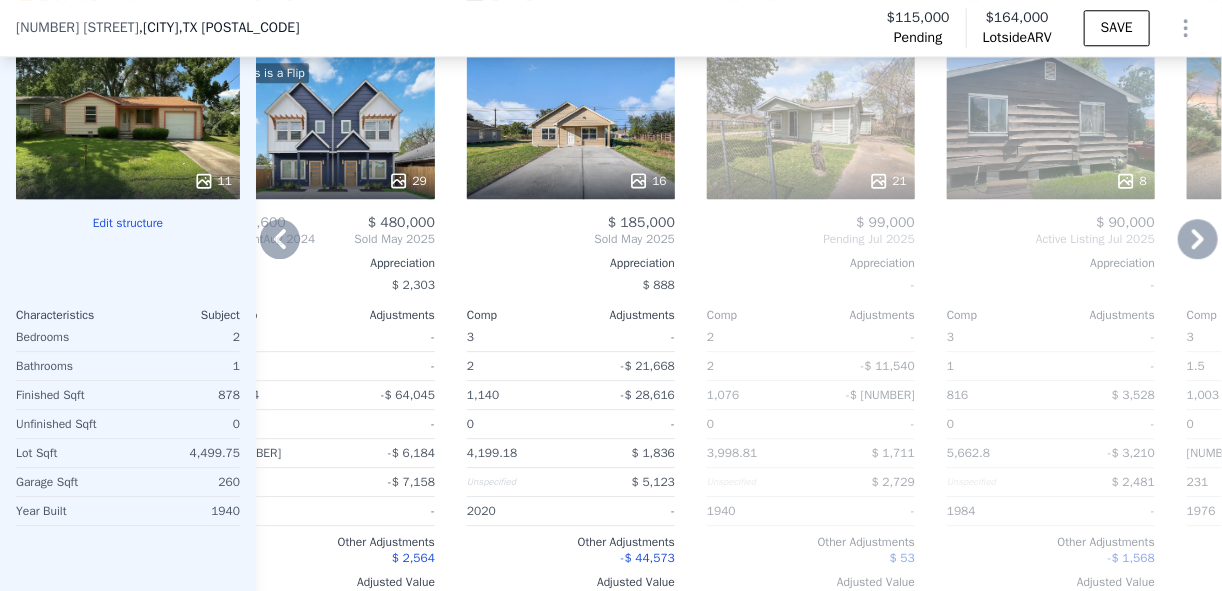 click 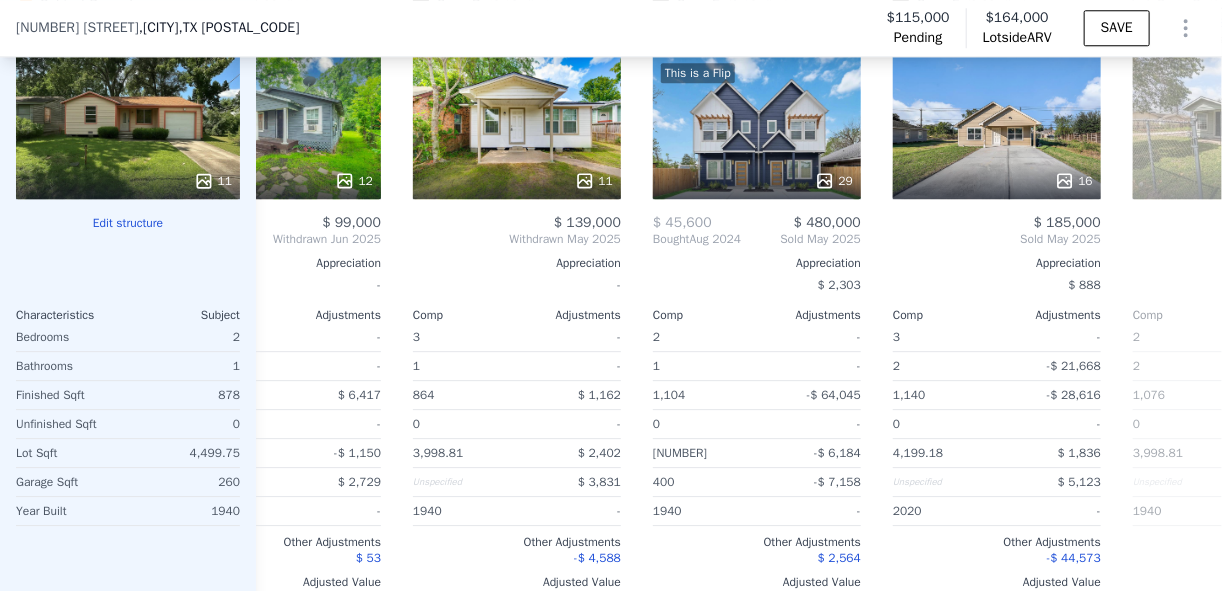 scroll, scrollTop: 0, scrollLeft: 533, axis: horizontal 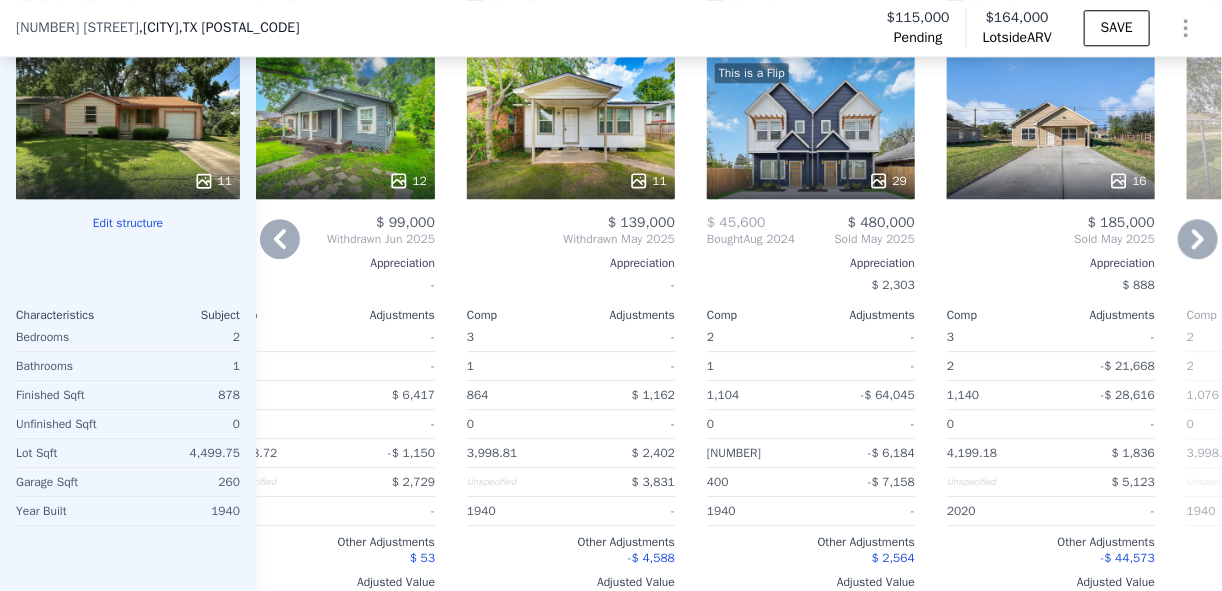 click on "Withdrawn   [DATE]" at bounding box center (331, 239) 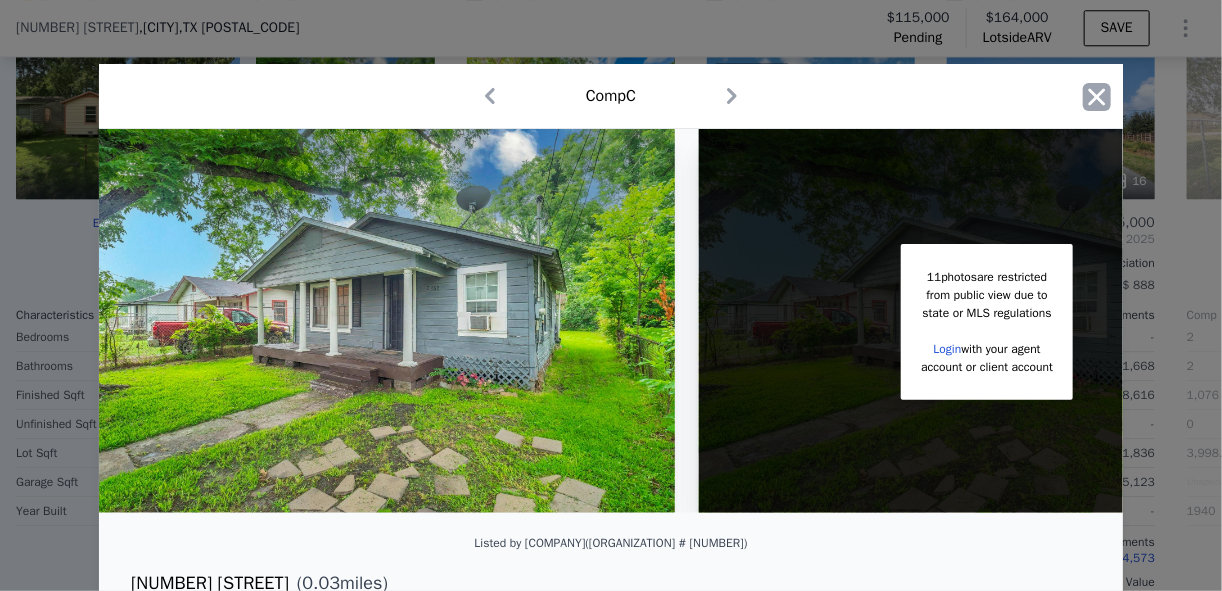 click 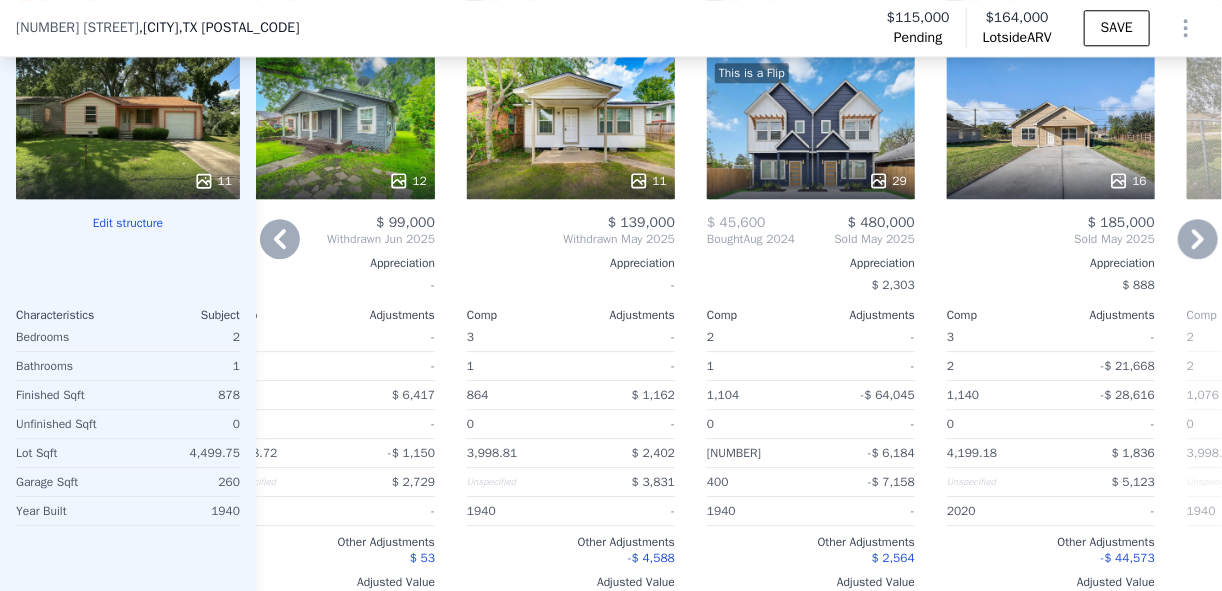 click 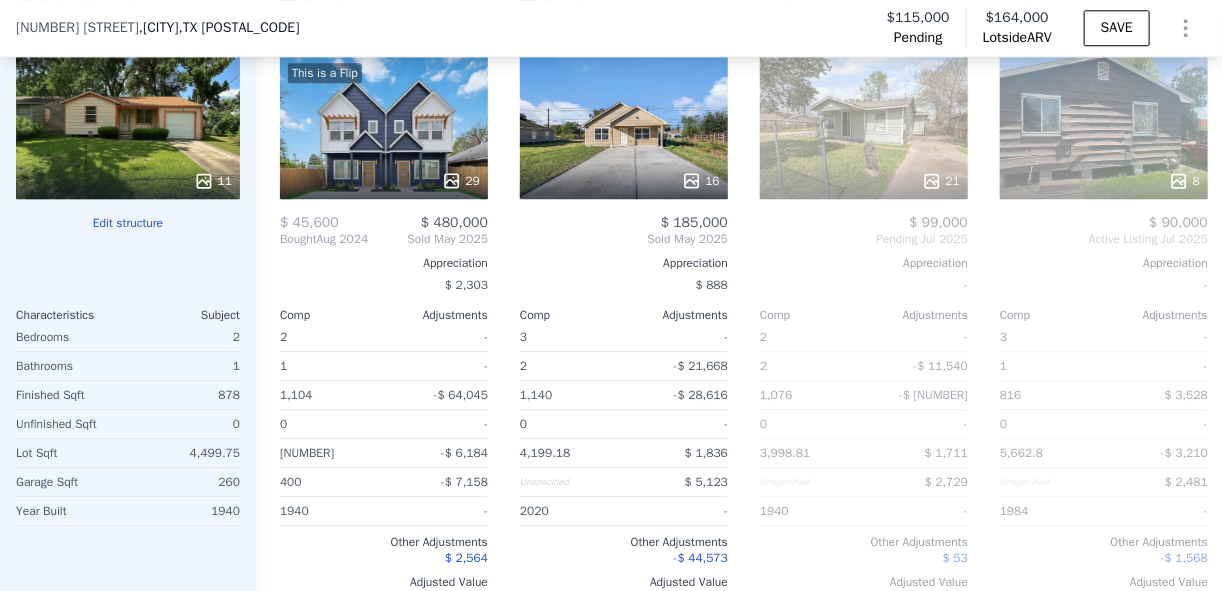 scroll, scrollTop: 0, scrollLeft: 1013, axis: horizontal 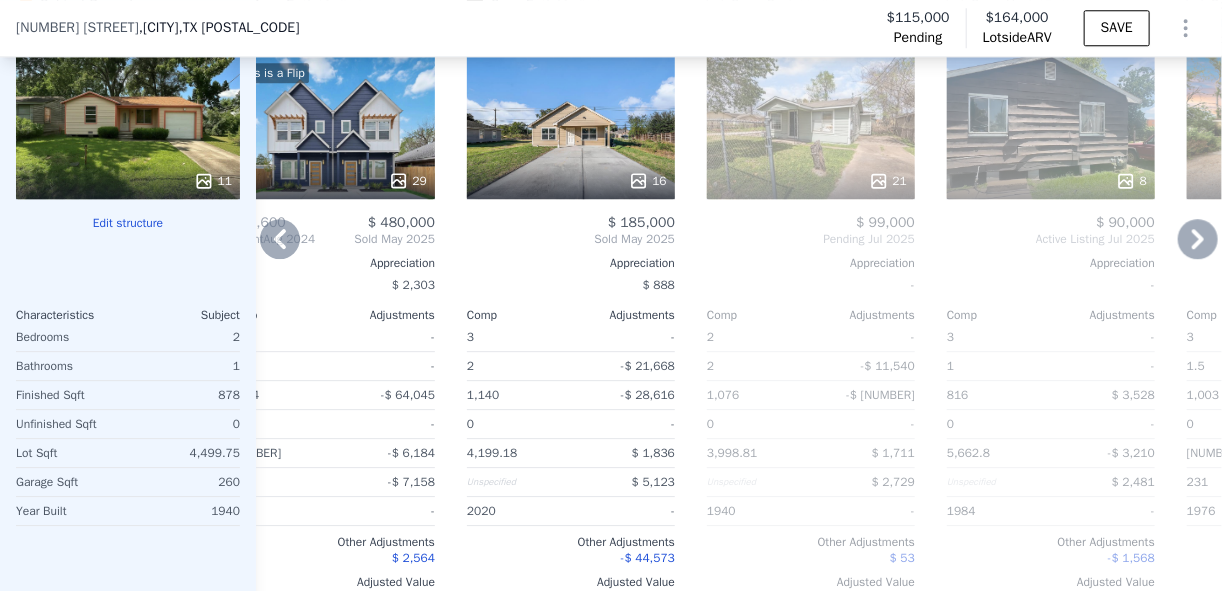 click 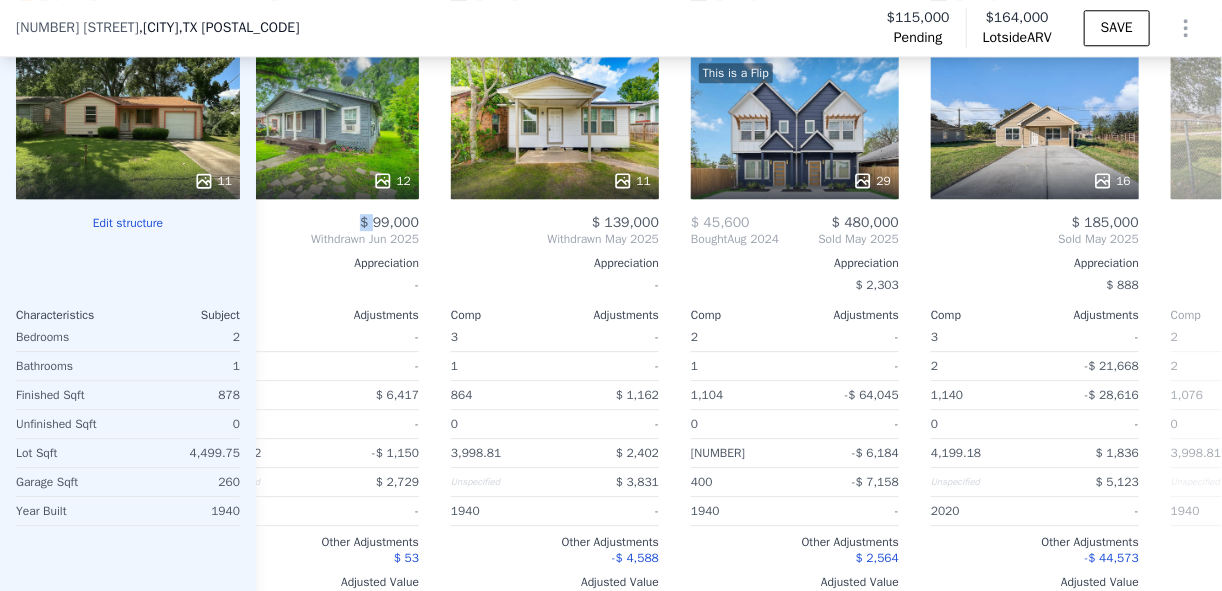 click on "$ 99,000" at bounding box center (315, 223) 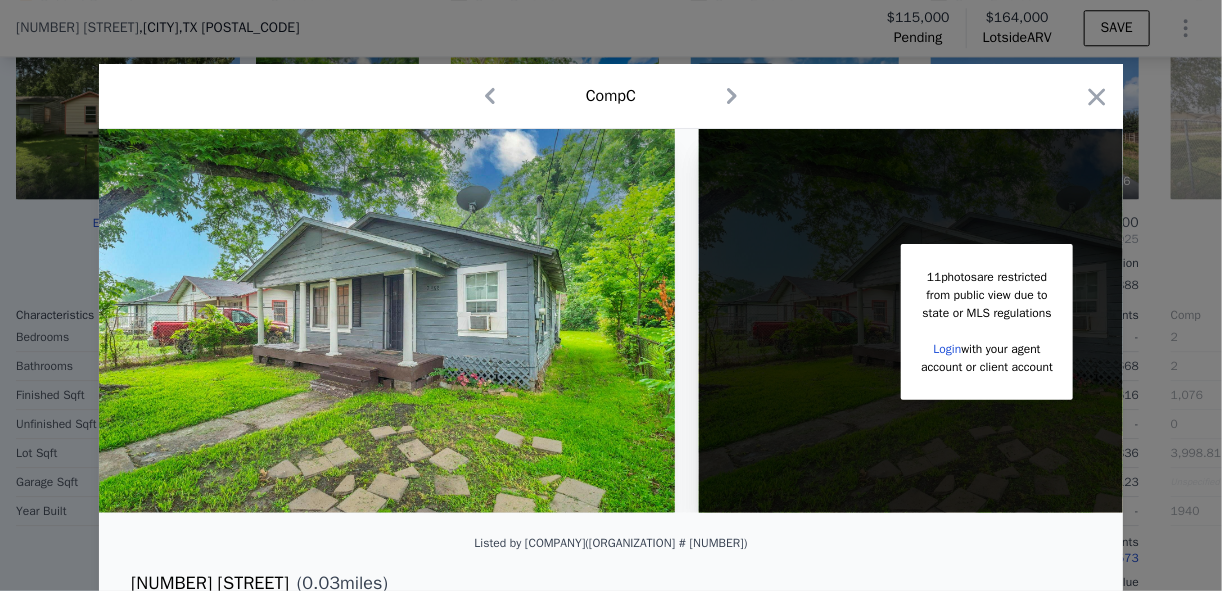 scroll, scrollTop: 0, scrollLeft: 533, axis: horizontal 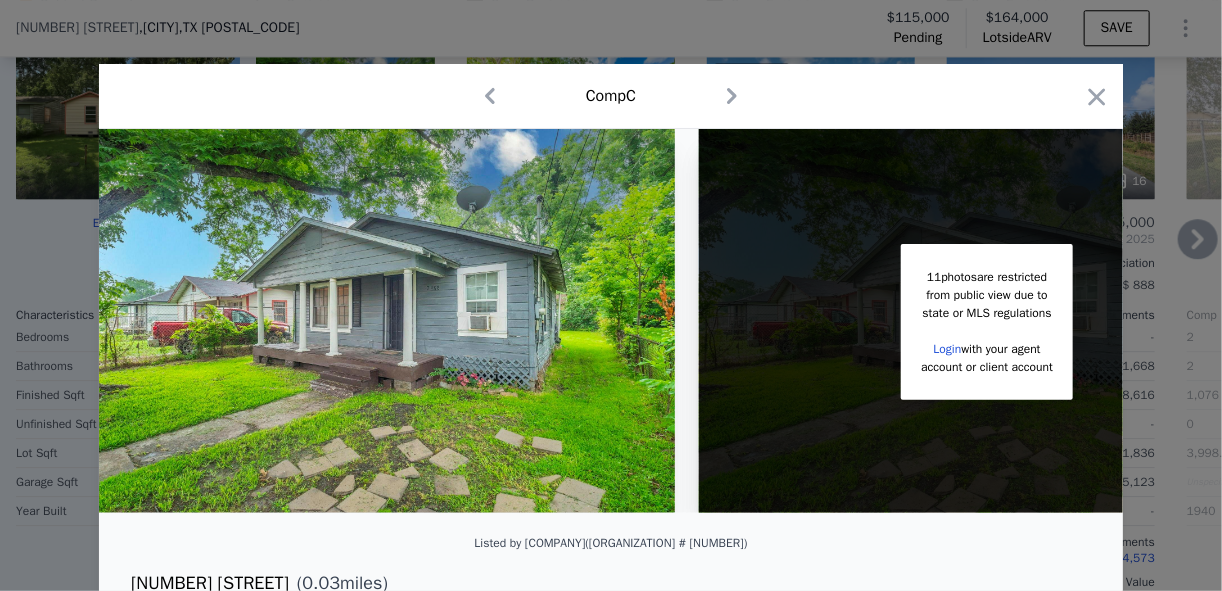 click 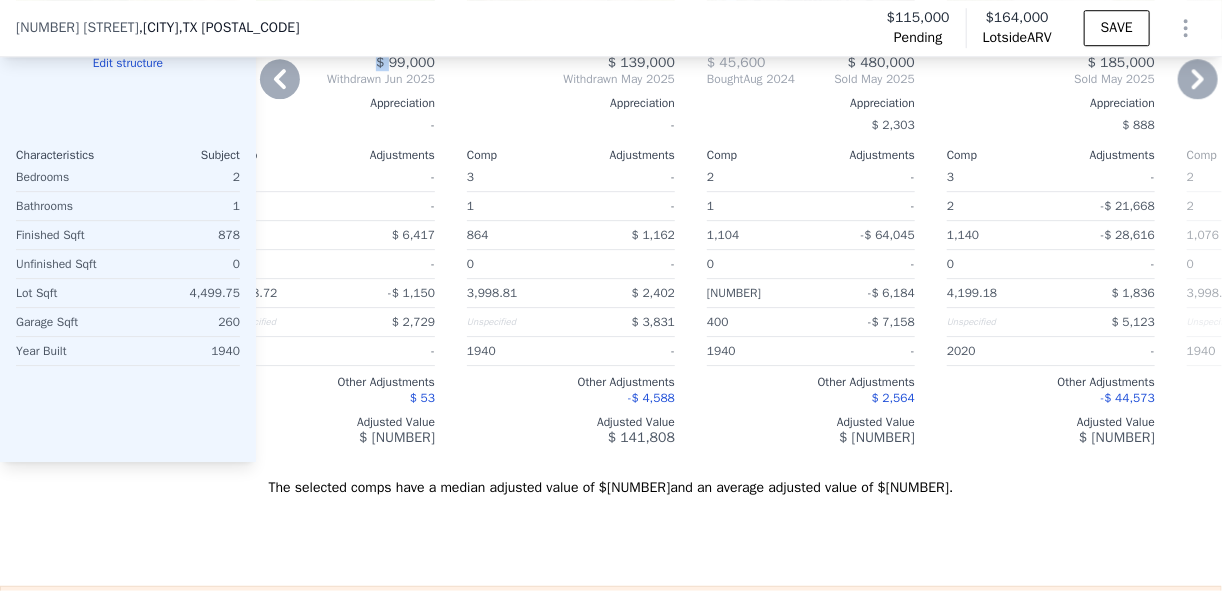 scroll, scrollTop: 2312, scrollLeft: 0, axis: vertical 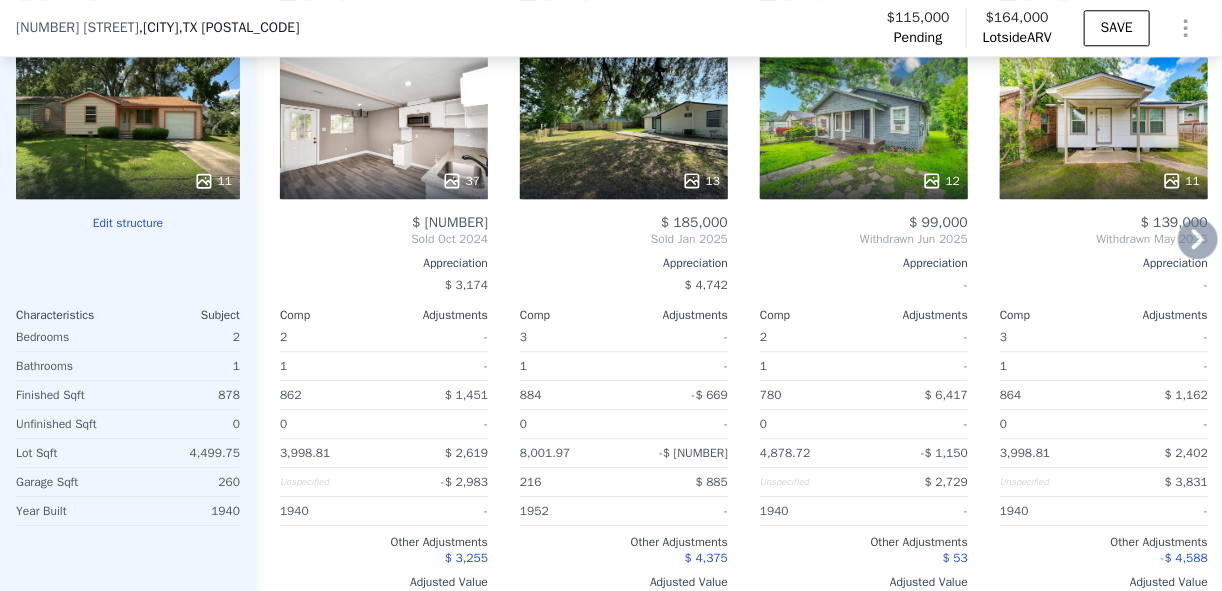 click 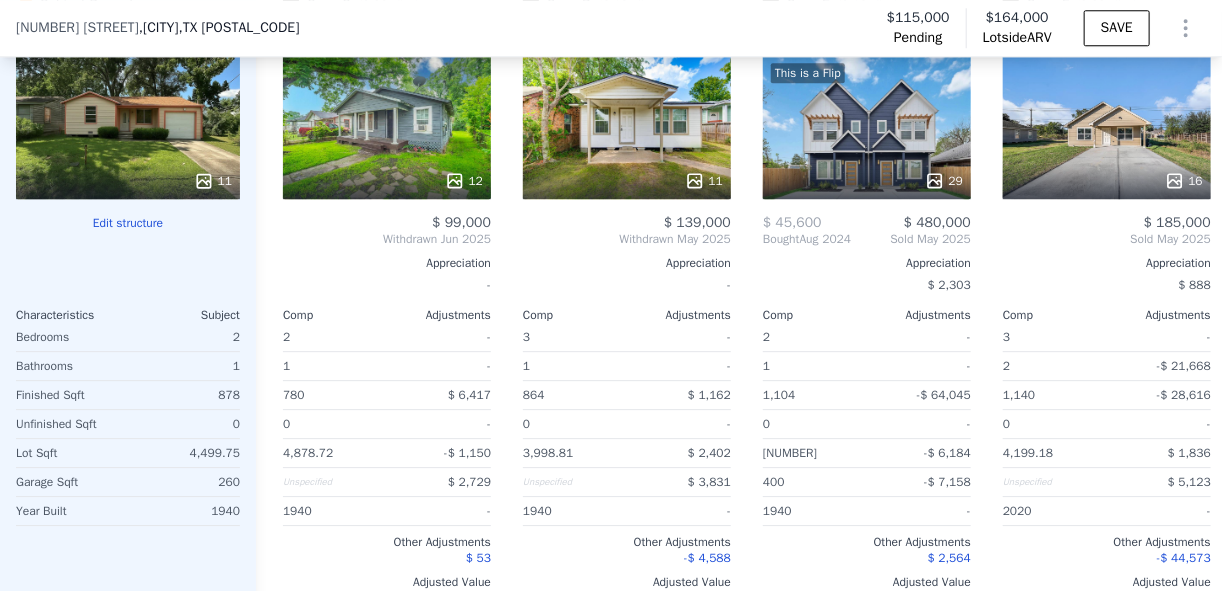 scroll, scrollTop: 0, scrollLeft: 480, axis: horizontal 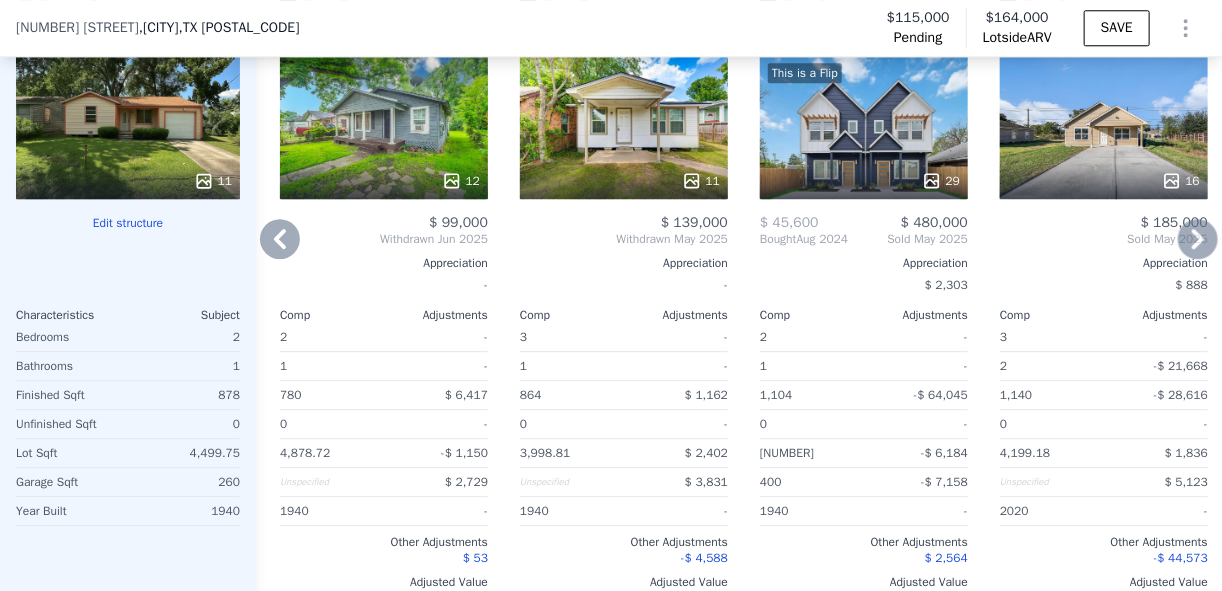 click 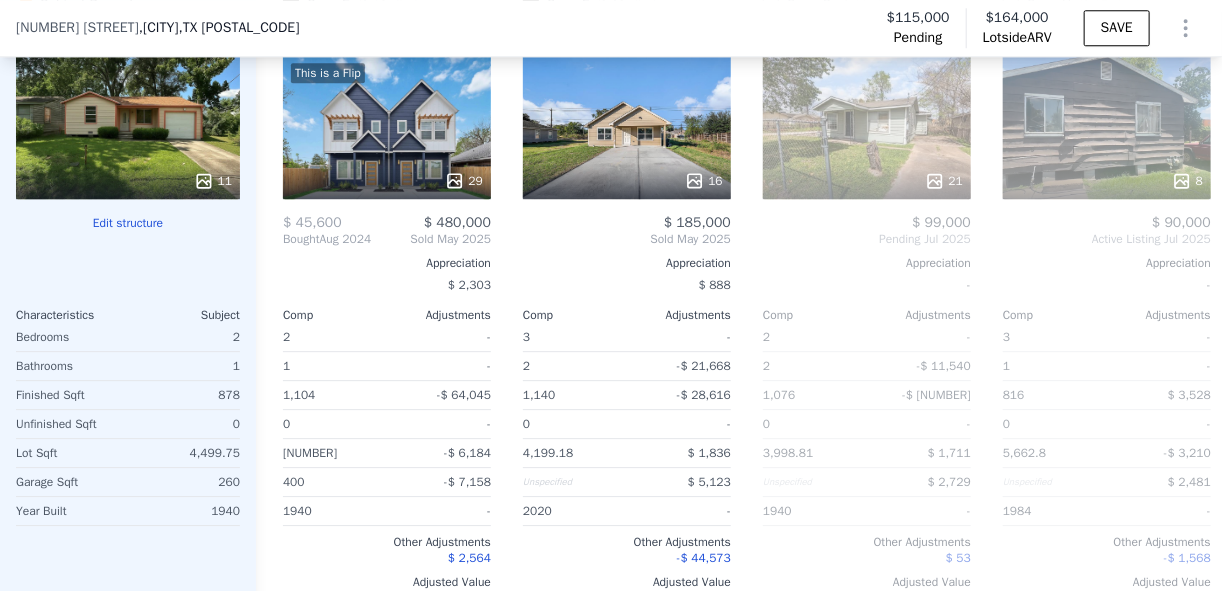 scroll, scrollTop: 0, scrollLeft: 960, axis: horizontal 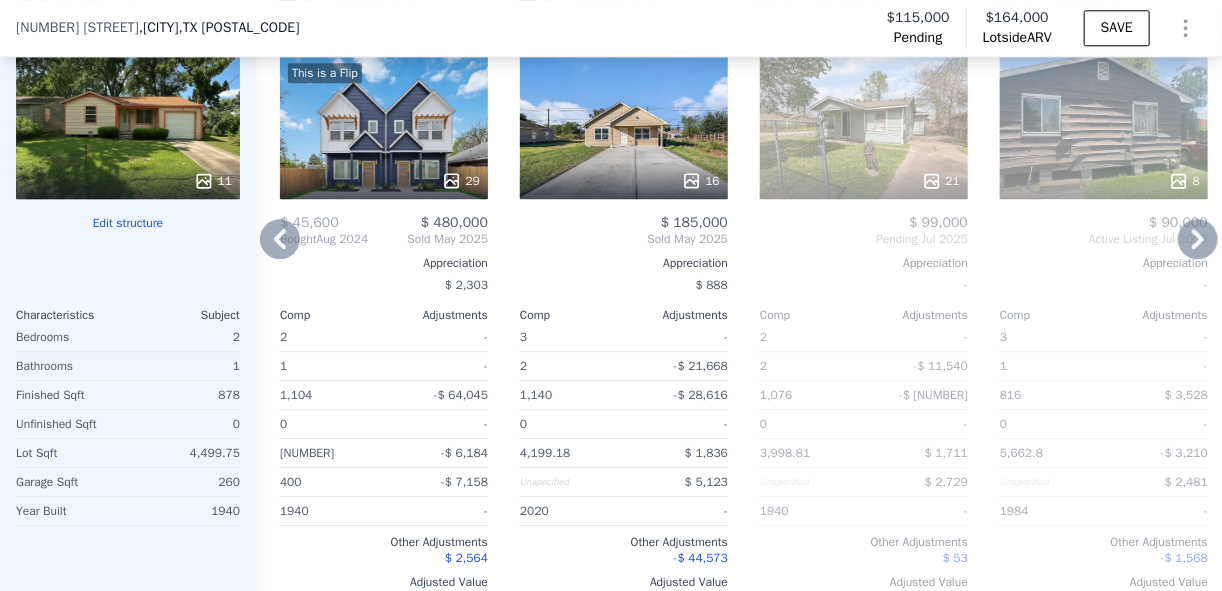click 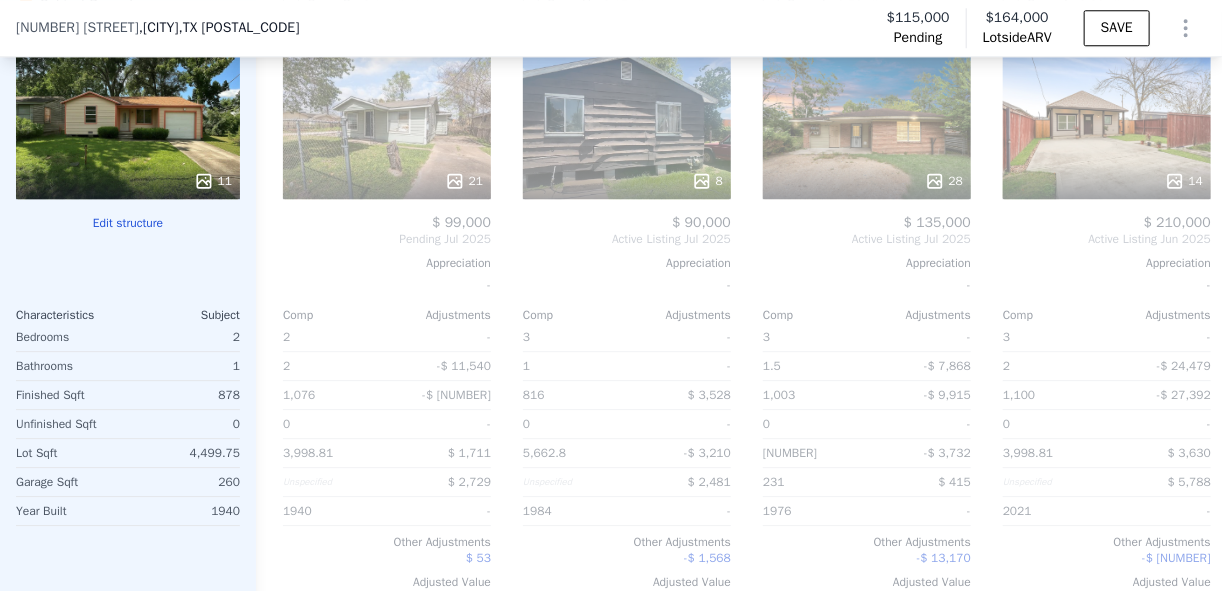 scroll, scrollTop: 0, scrollLeft: 1440, axis: horizontal 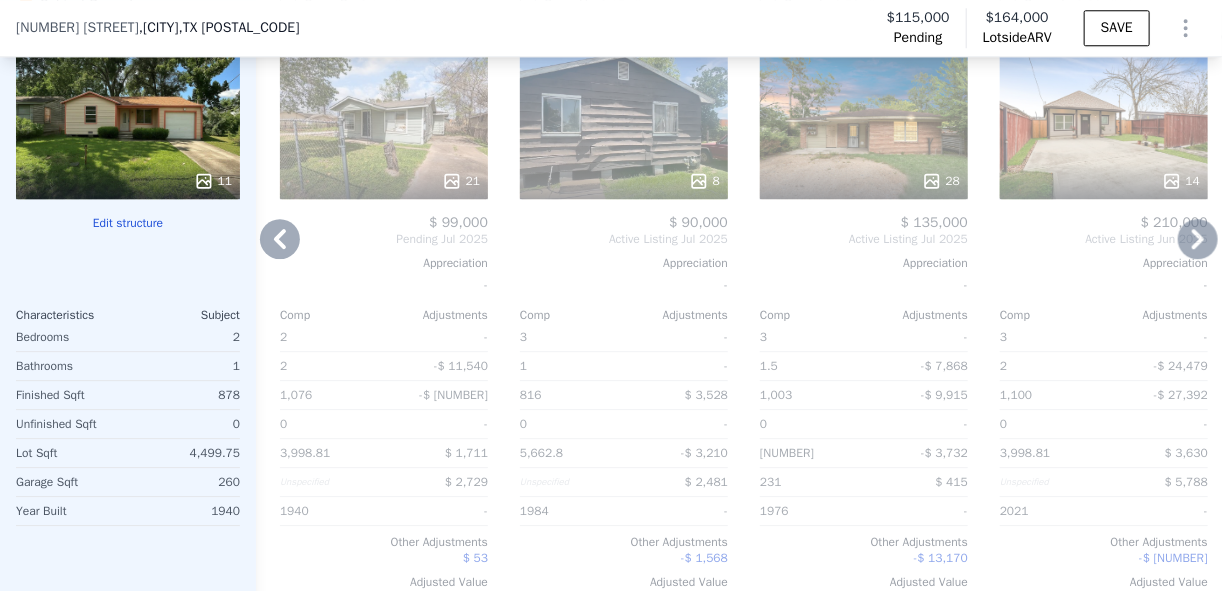 click 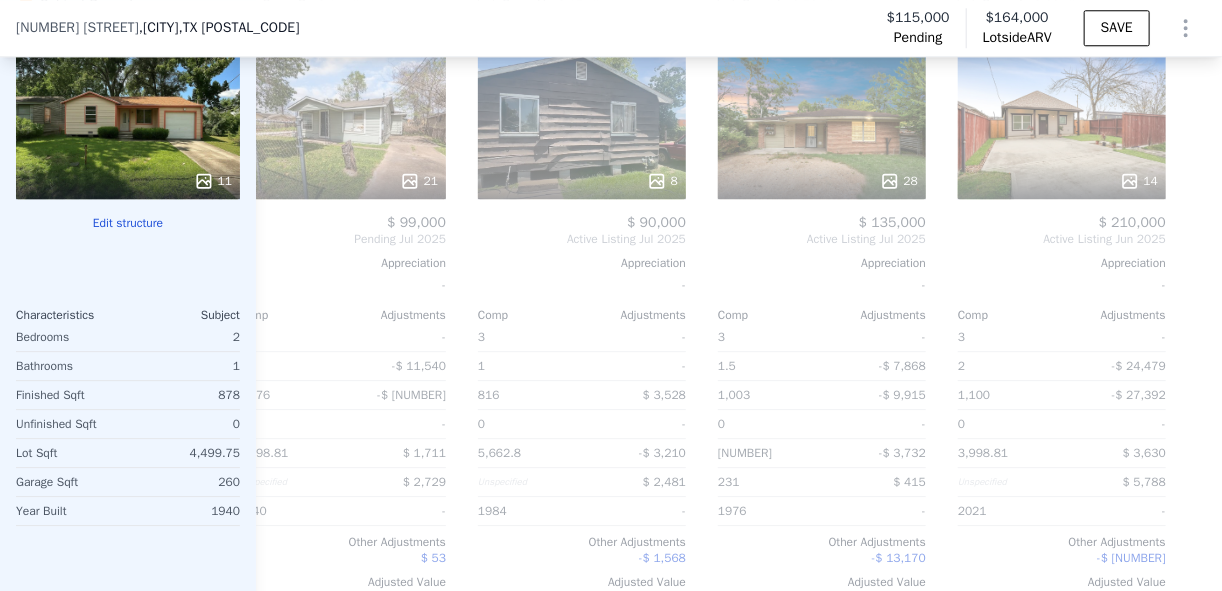 scroll, scrollTop: 0, scrollLeft: 1493, axis: horizontal 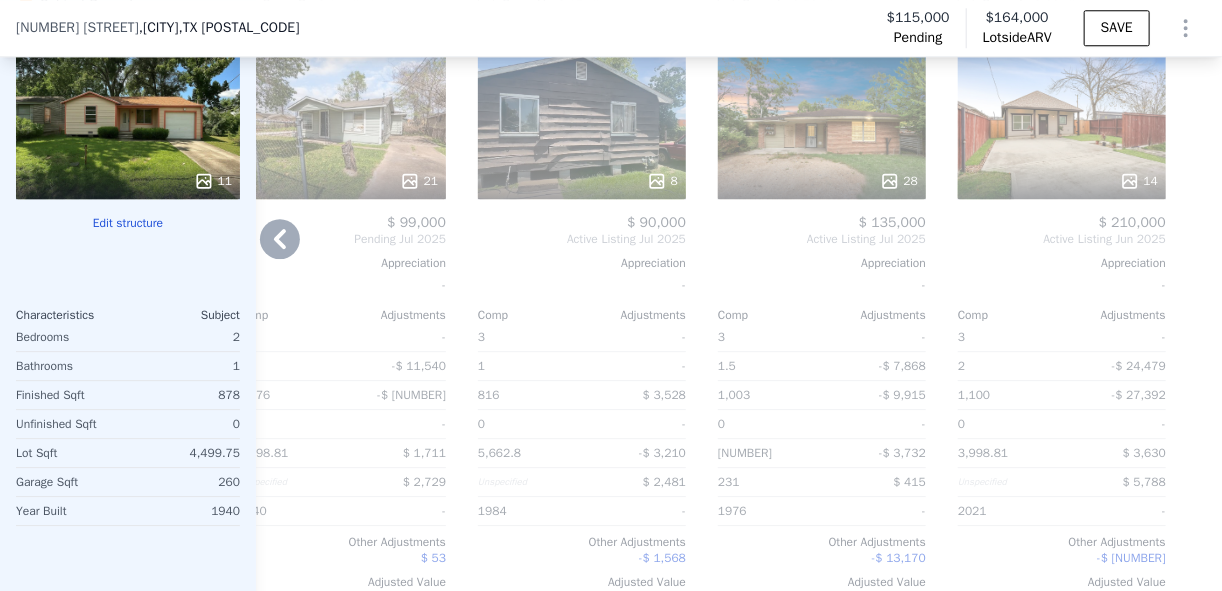 click on "Comp A ( [NUMBER] miles) [NUMBER] [STREET] [CITY] Association of Realtors  # [NUMBER] [NUMBER] $[NUMBER] Sold   [DATE] Appreciation $[NUMBER] Comp Adjustments [NUMBER] - [NUMBER] - [NUMBER] $[NUMBER] [NUMBER] - [NUMBER] $[NUMBER] Unspecified $[NUMBER] [YEAR] - Other Adjustments $[NUMBER] Adjusted Value $[NUMBER] Comp  B ( [NUMBER] miles) [NUMBER] [STREET] [CITY] Association of Realtors  # [NUMBER] [NUMBER] $[NUMBER] Sold   [DATE] Appreciation $[NUMBER] Comp Adjustments [NUMBER] - [NUMBER] - [NUMBER] $[NUMBER] [NUMBER] - [NUMBER] $[NUMBER] [NUMBER] $[NUMBER] [YEAR] - Other Adjustments $[NUMBER] Adjusted Value $[NUMBER] Comp  C ( [NUMBER] miles) [NUMBER] [STREET] [CITY] Association of Realtors  # [NUMBER] [NUMBER] $[NUMBER] Withdrawn   [DATE] Appreciation - Comp Adjustments [NUMBER] - [NUMBER] - [NUMBER] $[NUMBER] [NUMBER] - [NUMBER] $[NUMBER] Unspecified $[NUMBER] [YEAR] - Other Adjustments $[NUMBER] Adjusted Value $[NUMBER] Comp  D ( [NUMBER] miles) [NUMBER] [STREET] [CITY] Association of Realtors  # [NUMBER] [NUMBER] $[NUMBER] Withdrawn   [DATE] Appreciation - Comp Adjustments [NUMBER] - [NUMBER] - [NUMBER] $[NUMBER] [NUMBER] - [NUMBER] $[NUMBER] Unspecified $[NUMBER] [YEAR] - $[NUMBER] E" at bounding box center (739, 300) 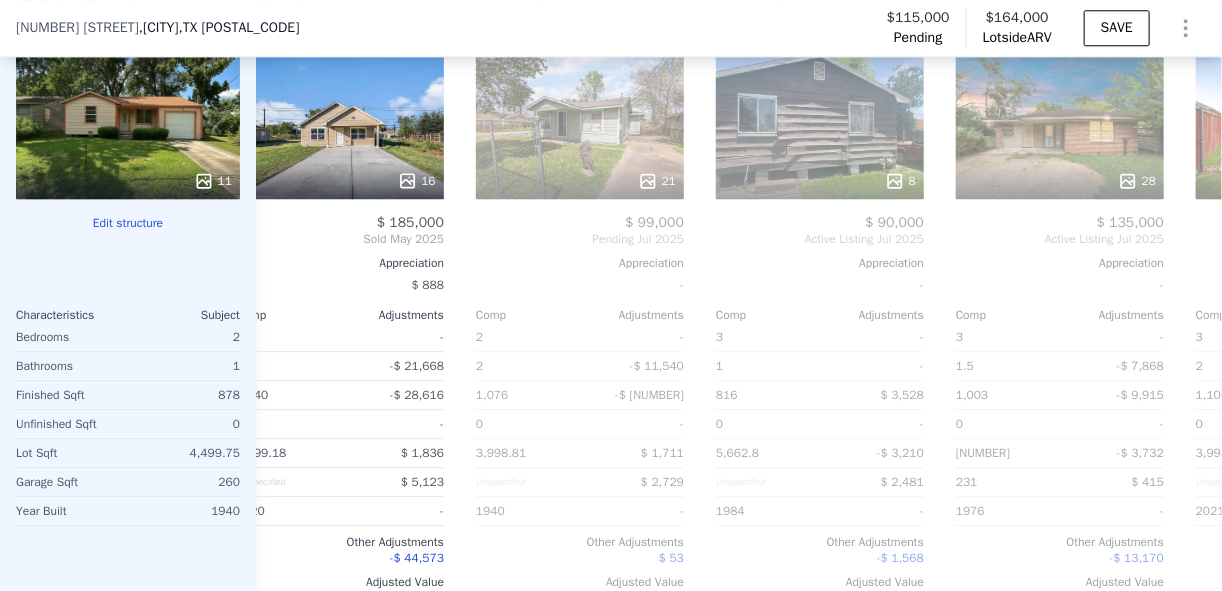 scroll, scrollTop: 0, scrollLeft: 1013, axis: horizontal 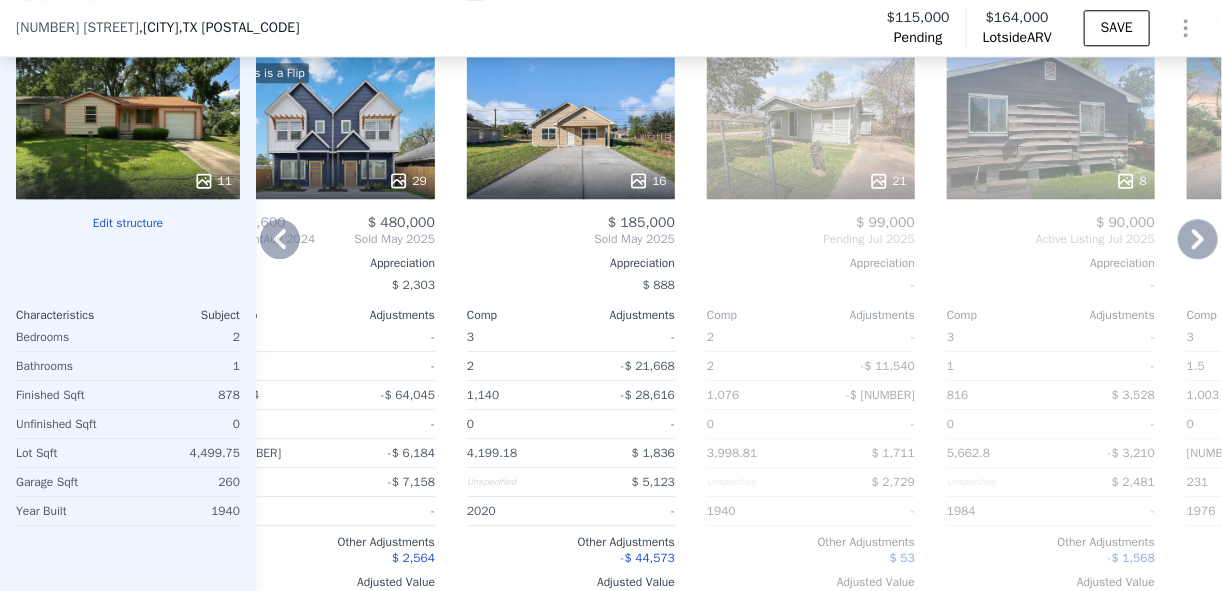 click 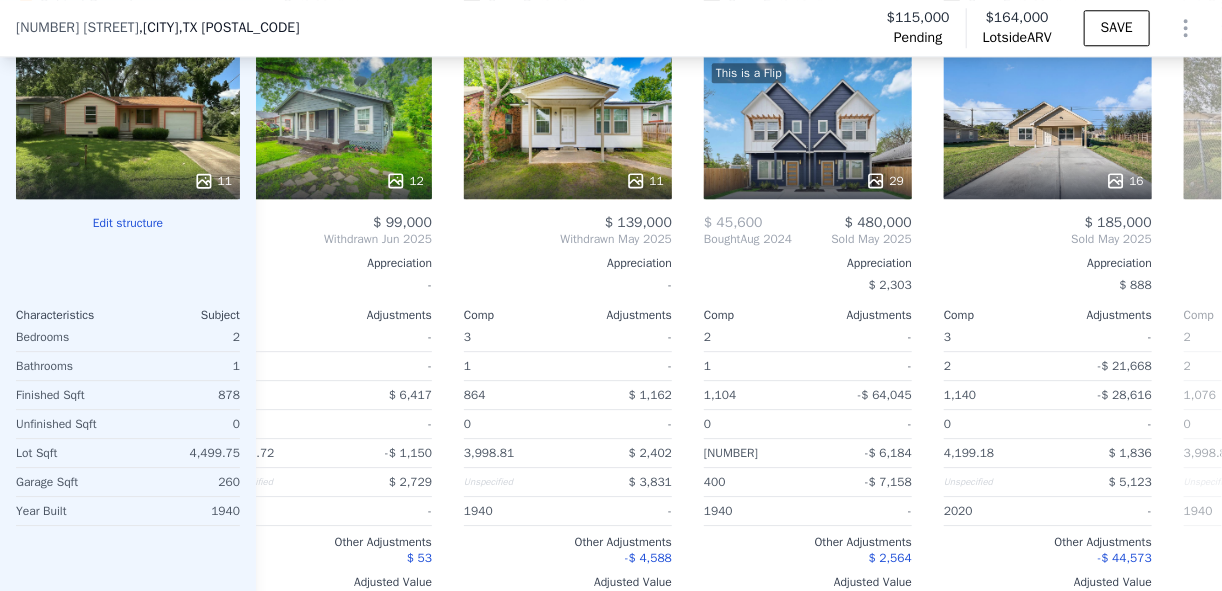 scroll, scrollTop: 0, scrollLeft: 533, axis: horizontal 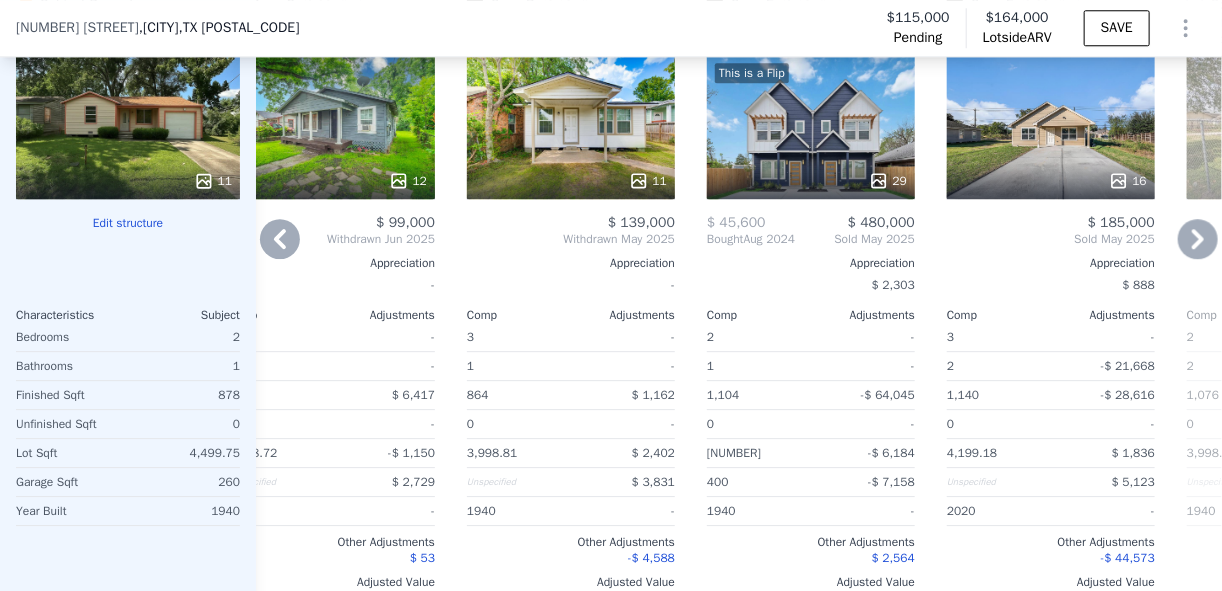 click 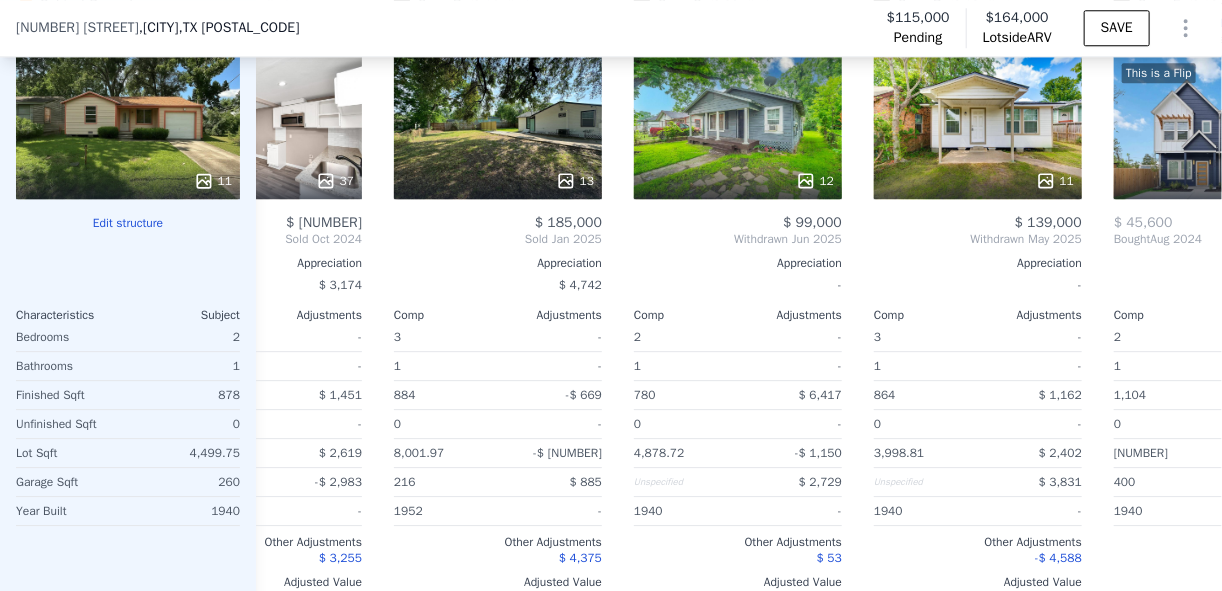scroll, scrollTop: 0, scrollLeft: 53, axis: horizontal 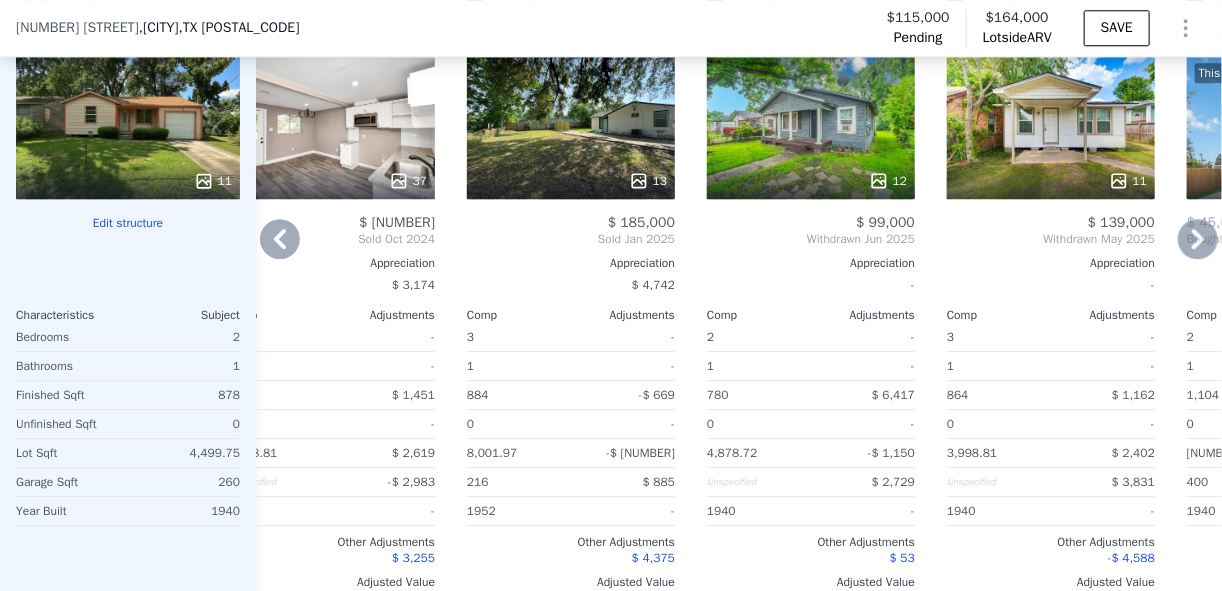 click 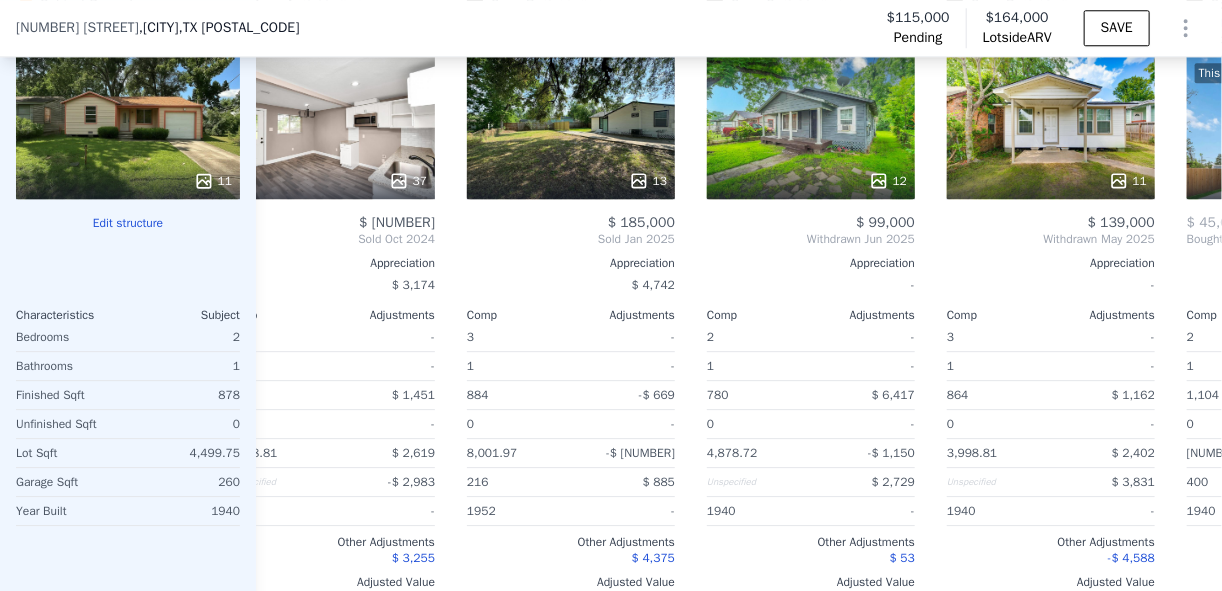 scroll, scrollTop: 0, scrollLeft: 0, axis: both 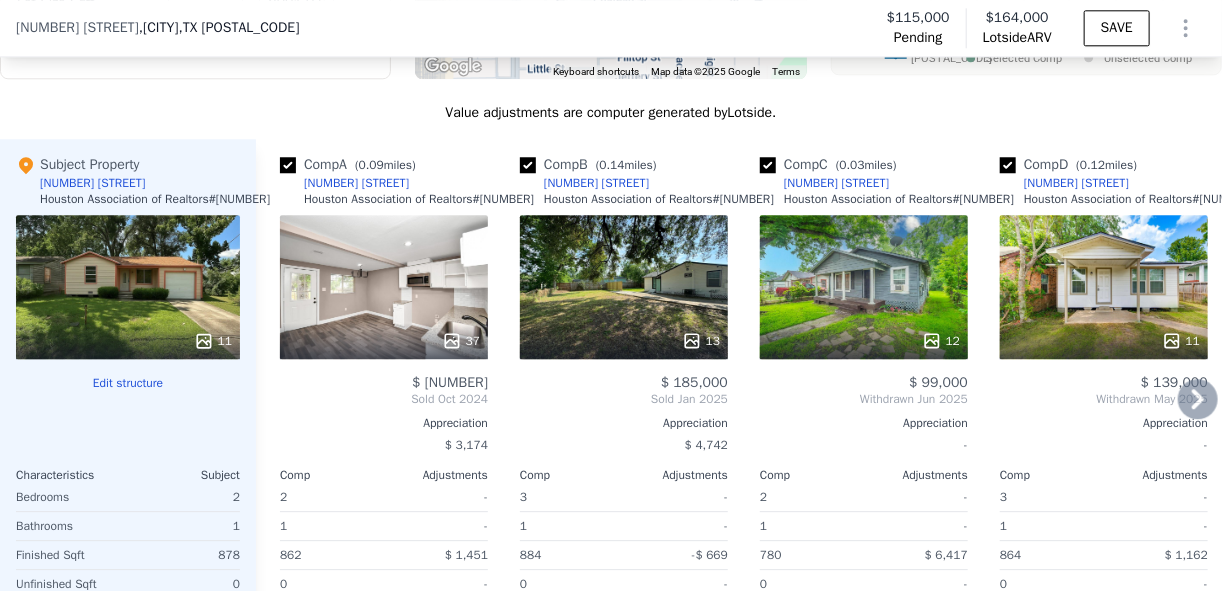 click 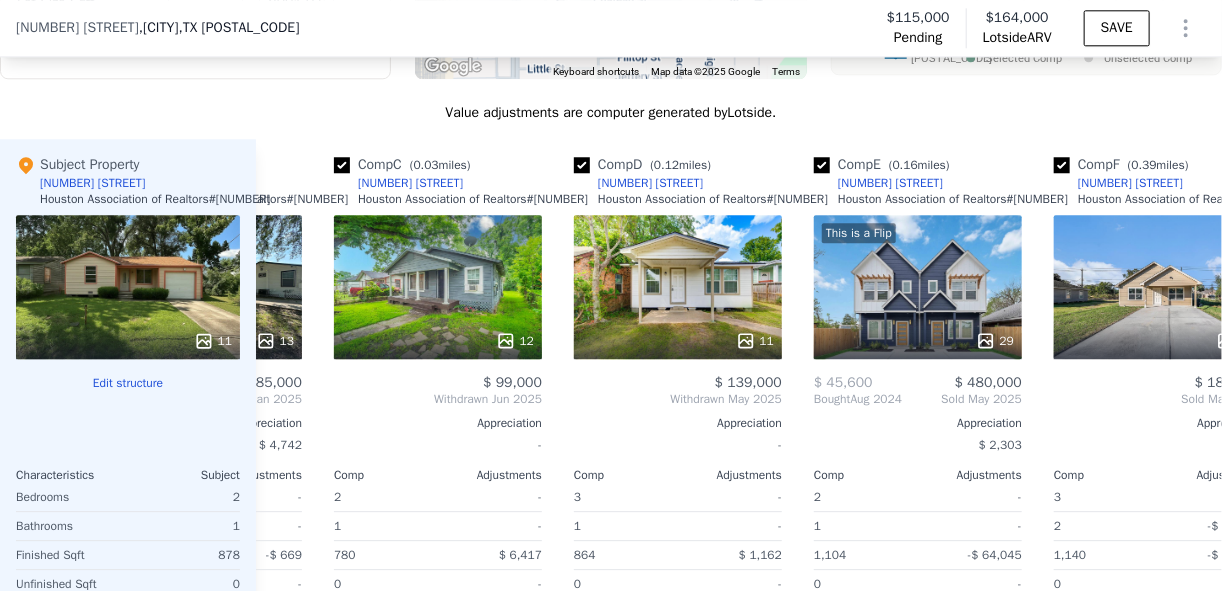 scroll, scrollTop: 0, scrollLeft: 480, axis: horizontal 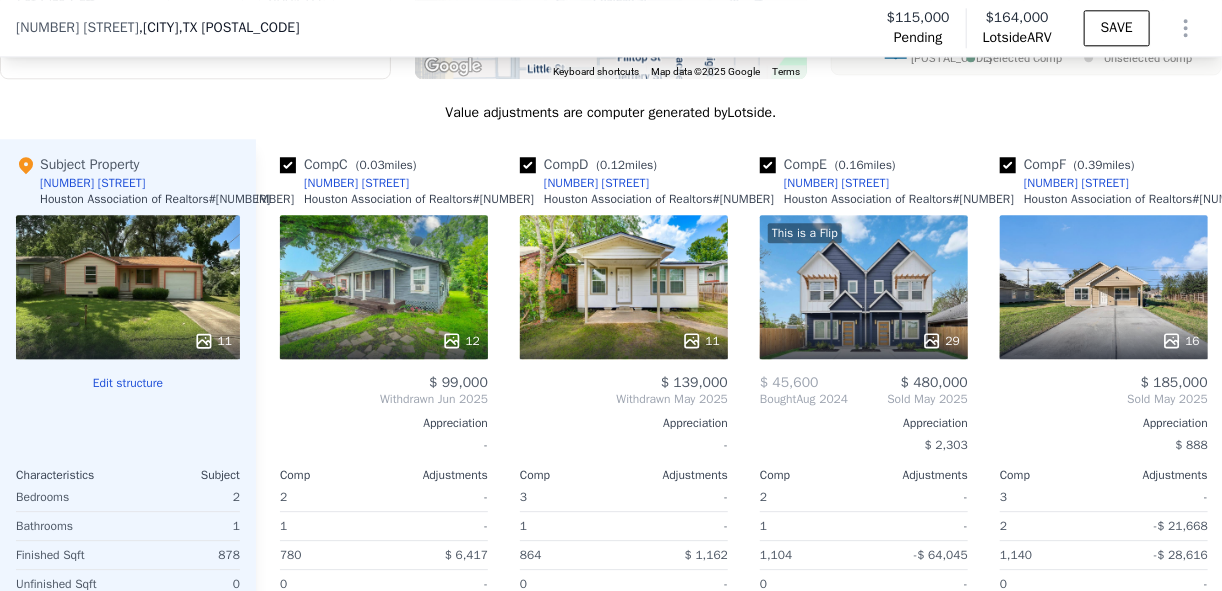 click on "Sold   [DATE]" at bounding box center (1104, 399) 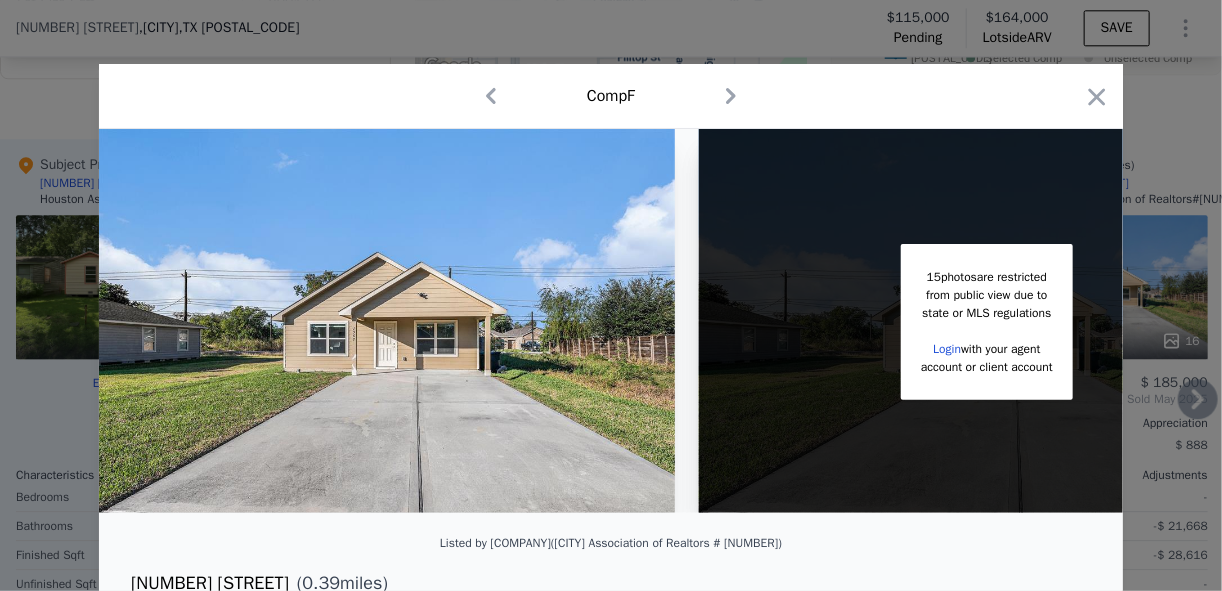 click at bounding box center (387, 321) 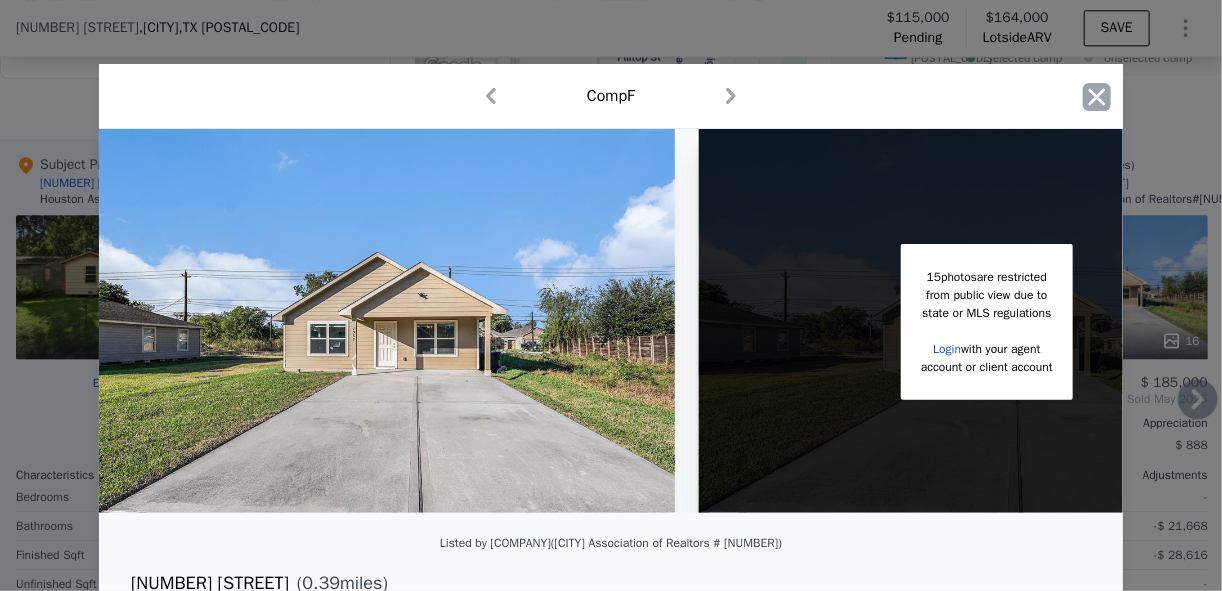 click 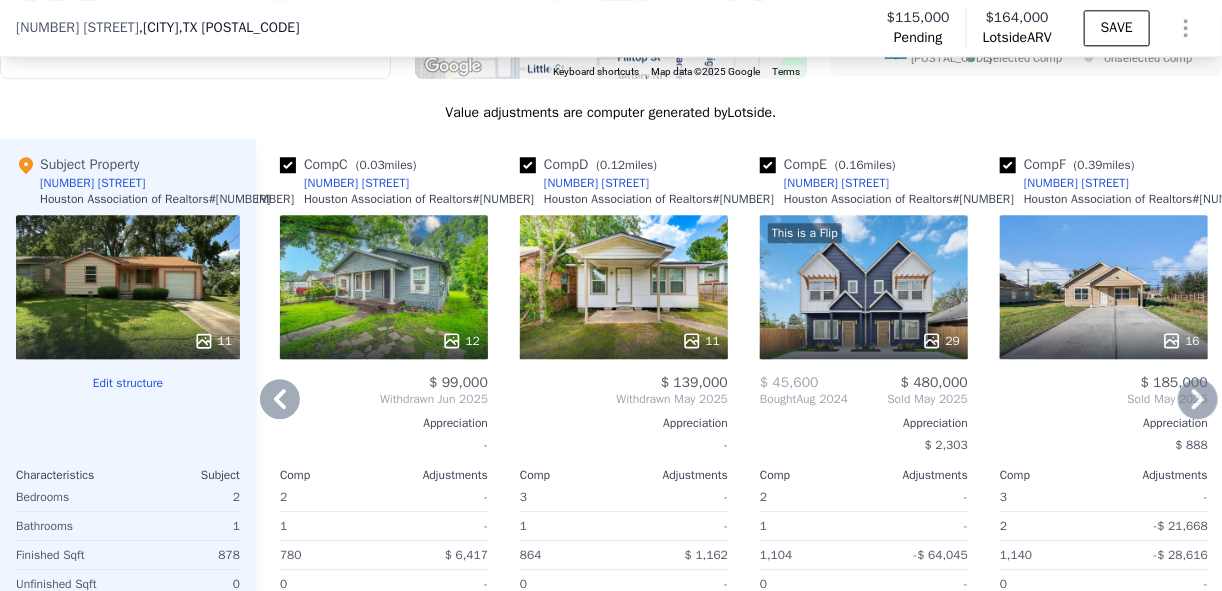 click 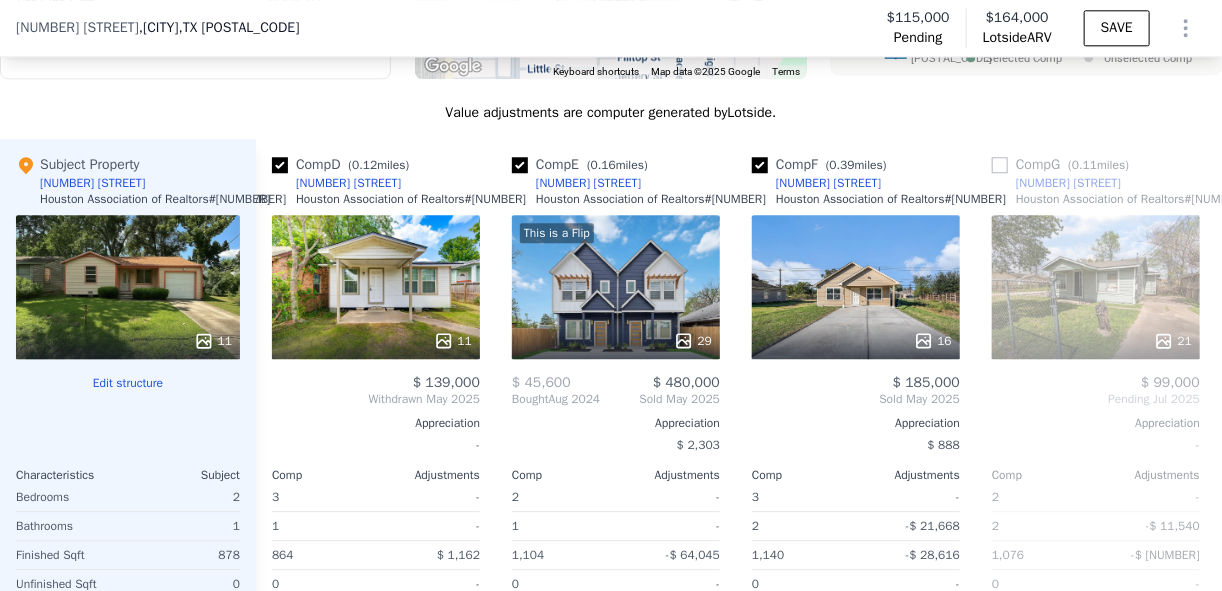 scroll, scrollTop: 0, scrollLeft: 960, axis: horizontal 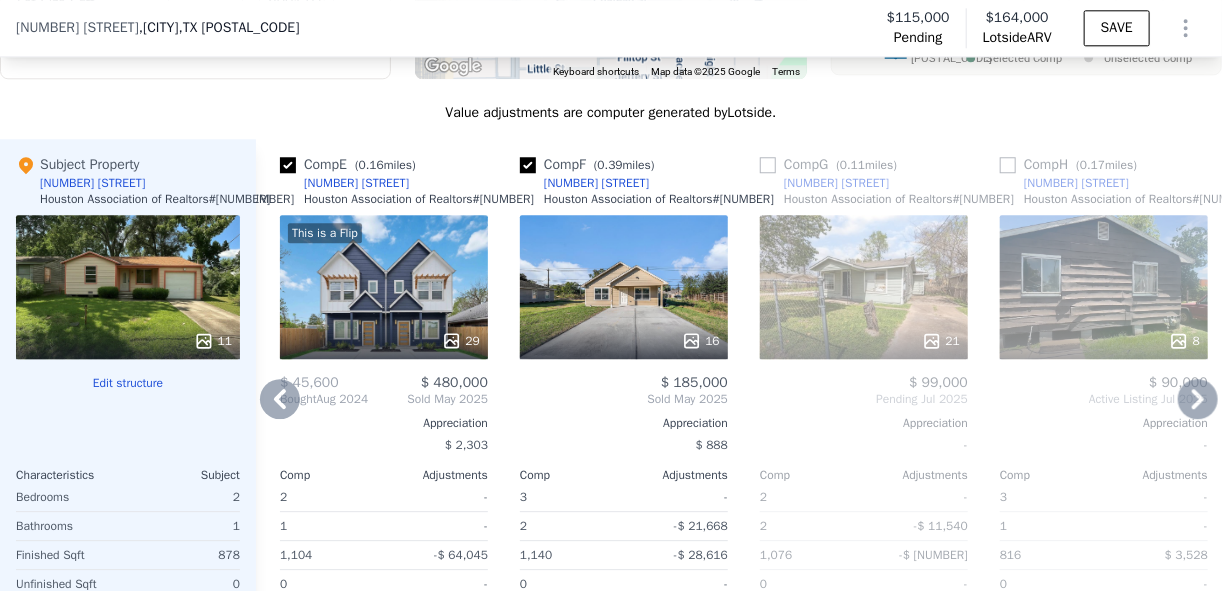click 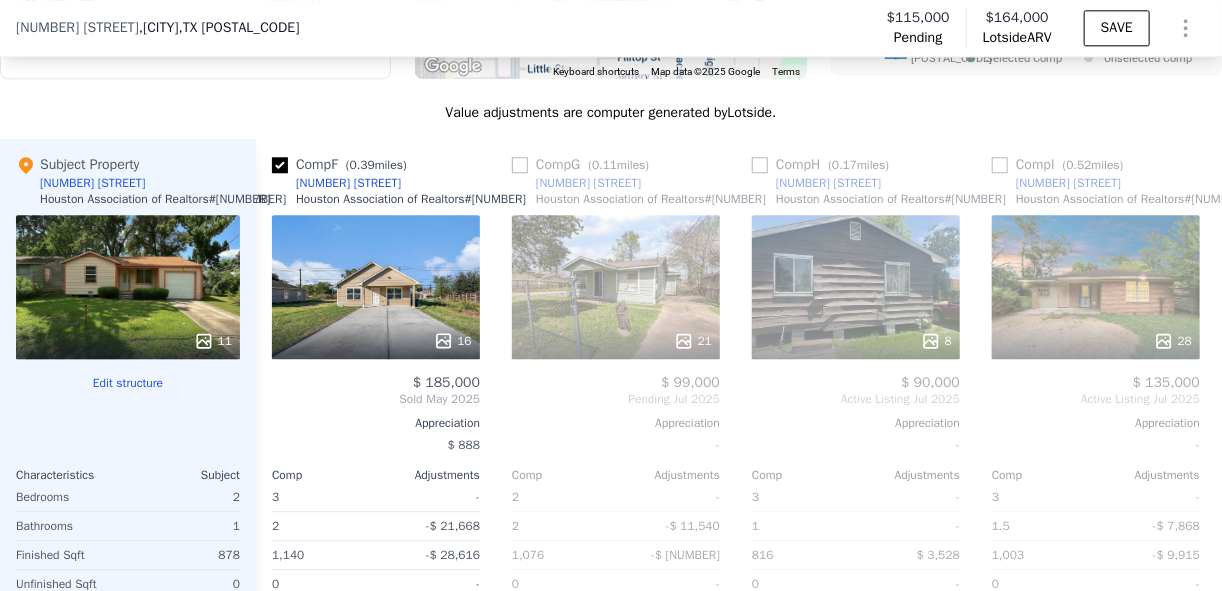 scroll, scrollTop: 0, scrollLeft: 1440, axis: horizontal 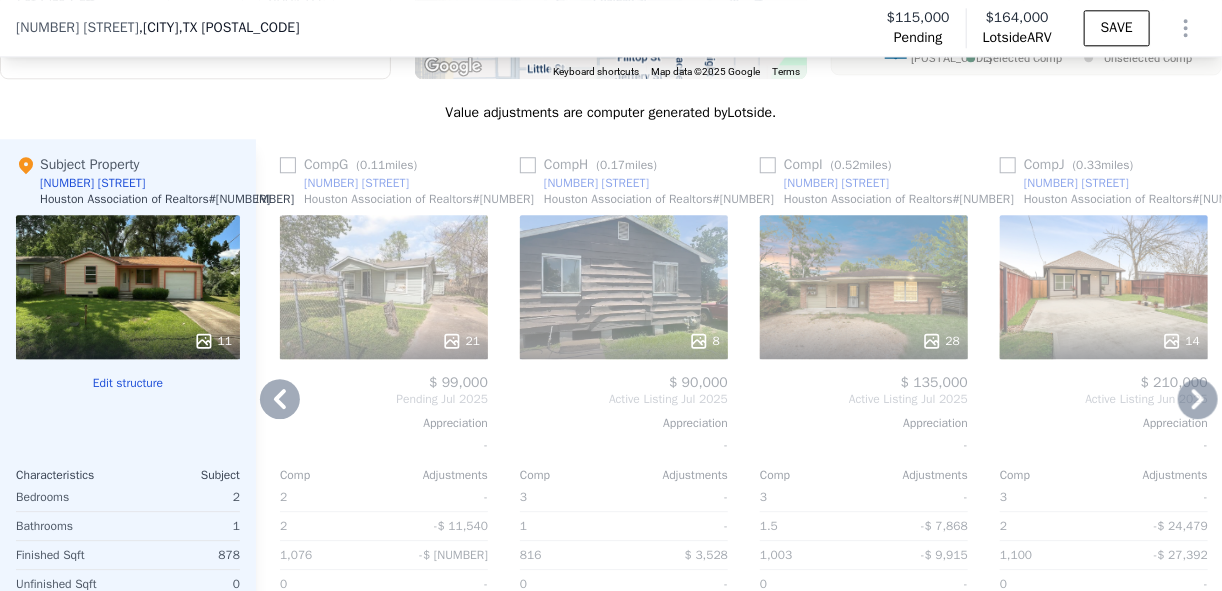 click 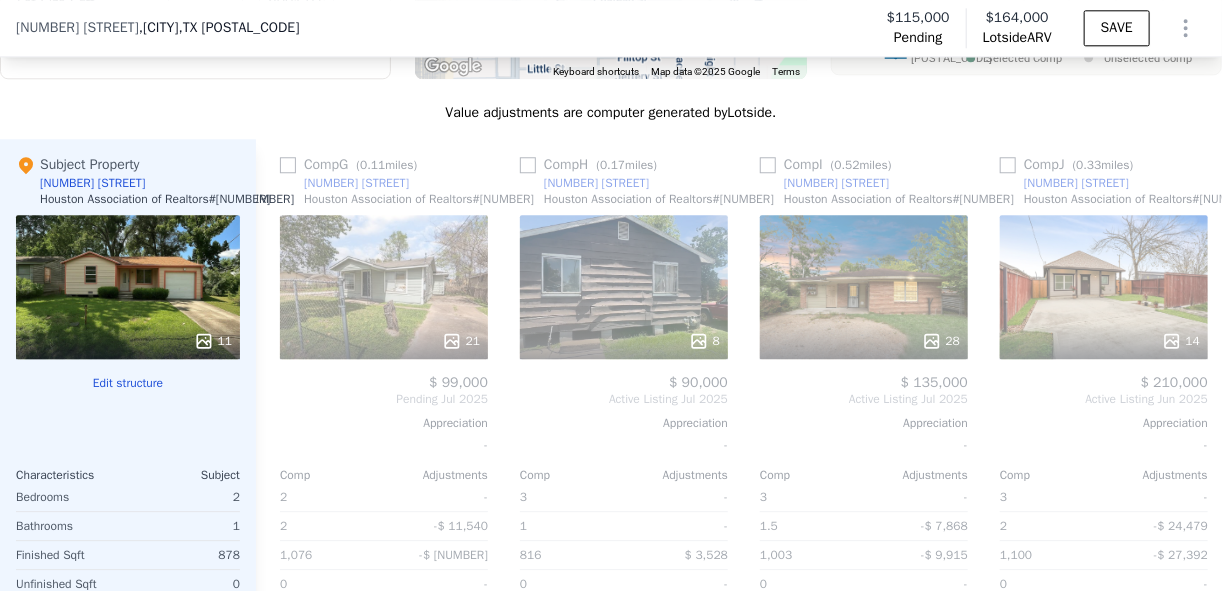 scroll, scrollTop: 0, scrollLeft: 1493, axis: horizontal 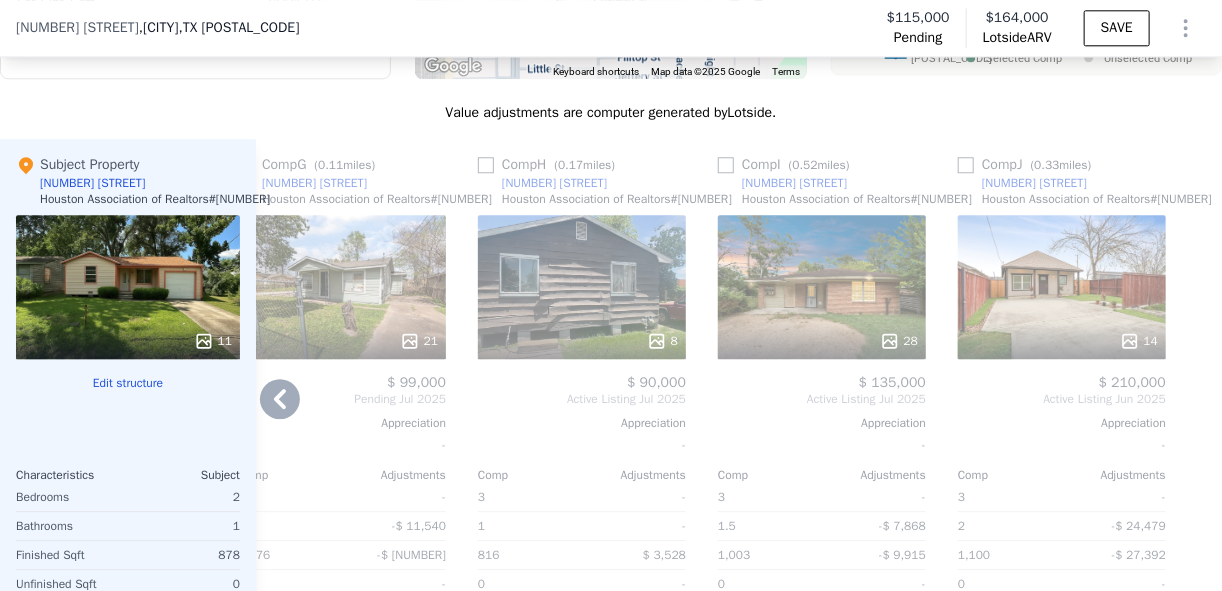 click 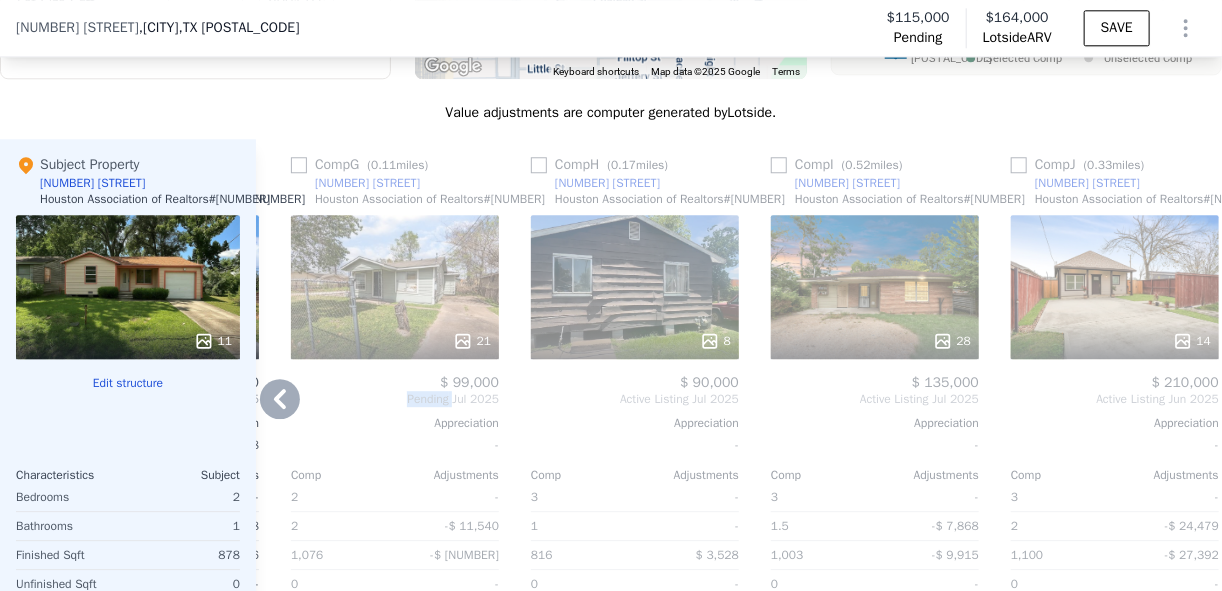 click on "Comp A ( [NUMBER] miles) [NUMBER] [STREET] [CITY] Association of Realtors  # [NUMBER] [NUMBER] $[NUMBER] Sold   [DATE] Appreciation $[NUMBER] Comp Adjustments [NUMBER] - [NUMBER] - [NUMBER] $[NUMBER] [NUMBER] - [NUMBER] $[NUMBER] Unspecified $[NUMBER] [YEAR] - Other Adjustments $[NUMBER] Adjusted Value $[NUMBER] Comp  B ( [NUMBER] miles) [NUMBER] [STREET] [CITY] Association of Realtors  # [NUMBER] [NUMBER] $[NUMBER] Sold   [DATE] Appreciation $[NUMBER] Comp Adjustments [NUMBER] - [NUMBER] - [NUMBER] $[NUMBER] [NUMBER] - [NUMBER] $[NUMBER] [NUMBER] $[NUMBER] [YEAR] - Other Adjustments $[NUMBER] Adjusted Value $[NUMBER] Comp  C ( [NUMBER] miles) [NUMBER] [STREET] [CITY] Association of Realtors  # [NUMBER] [NUMBER] $[NUMBER] Withdrawn   [DATE] Appreciation - Comp Adjustments [NUMBER] - [NUMBER] - [NUMBER] $[NUMBER] [NUMBER] - [NUMBER] $[NUMBER] Unspecified $[NUMBER] [YEAR] - Other Adjustments $[NUMBER] Adjusted Value $[NUMBER] Comp  D ( [NUMBER] miles) [NUMBER] [STREET] [CITY] Association of Realtors  # [NUMBER] [NUMBER] $[NUMBER] Withdrawn   [DATE] Appreciation - Comp Adjustments [NUMBER] - [NUMBER] - [NUMBER] $[NUMBER] [NUMBER] - [NUMBER] $[NUMBER] Unspecified $[NUMBER] [YEAR] - $[NUMBER] E" at bounding box center (739, 460) 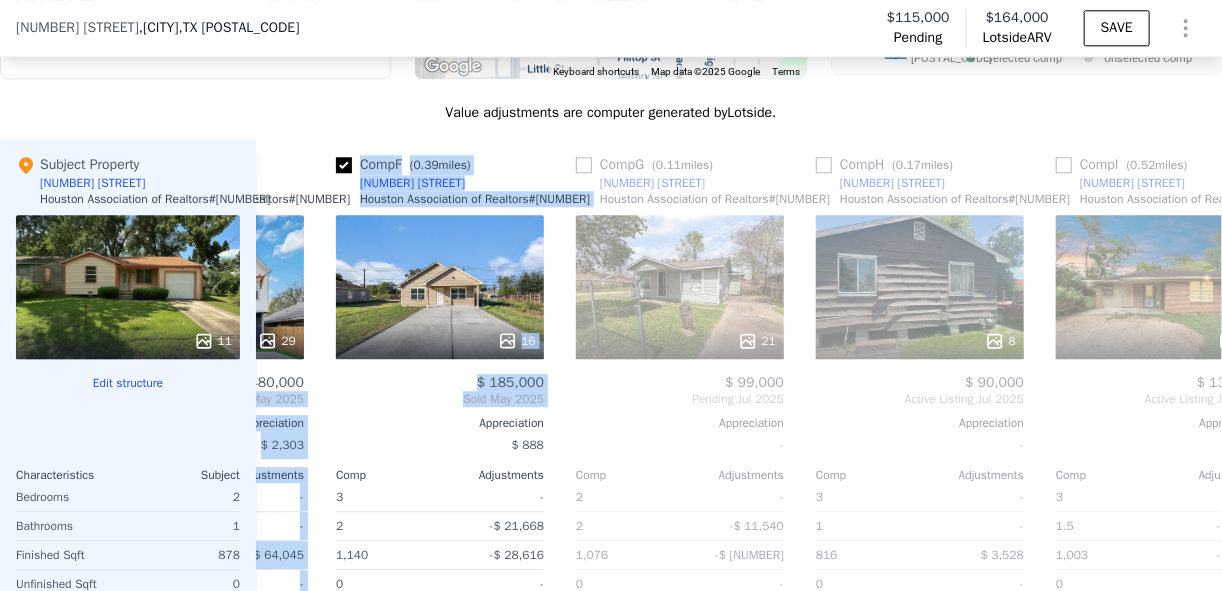 click on "Comp A ( [NUMBER] miles) [NUMBER] [STREET] [CITY] Association of Realtors  # [NUMBER] [NUMBER] $[NUMBER] Sold   [DATE] Appreciation $[NUMBER] Comp Adjustments [NUMBER] - [NUMBER] - [NUMBER] $[NUMBER] [NUMBER] - [NUMBER] $[NUMBER] Unspecified $[NUMBER] [YEAR] - Other Adjustments $[NUMBER] Adjusted Value $[NUMBER] Comp  B ( [NUMBER] miles) [NUMBER] [STREET] [CITY] Association of Realtors  # [NUMBER] [NUMBER] $[NUMBER] Sold   [DATE] Appreciation $[NUMBER] Comp Adjustments [NUMBER] - [NUMBER] - [NUMBER] $[NUMBER] [NUMBER] - [NUMBER] $[NUMBER] [NUMBER] $[NUMBER] [YEAR] - Other Adjustments $[NUMBER] Adjusted Value $[NUMBER] Comp  C ( [NUMBER] miles) [NUMBER] [STREET] [CITY] Association of Realtors  # [NUMBER] [NUMBER] $[NUMBER] Withdrawn   [DATE] Appreciation - Comp Adjustments [NUMBER] - [NUMBER] - [NUMBER] $[NUMBER] [NUMBER] - [NUMBER] $[NUMBER] Unspecified $[NUMBER] [YEAR] - Other Adjustments $[NUMBER] Adjusted Value $[NUMBER] Comp  D ( [NUMBER] miles) [NUMBER] [STREET] [CITY] Association of Realtors  # [NUMBER] [NUMBER] $[NUMBER] Withdrawn   [DATE] Appreciation - Comp Adjustments [NUMBER] - [NUMBER] - [NUMBER] $[NUMBER] [NUMBER] - [NUMBER] $[NUMBER] Unspecified $[NUMBER] [YEAR] - $[NUMBER] E" at bounding box center (739, 460) 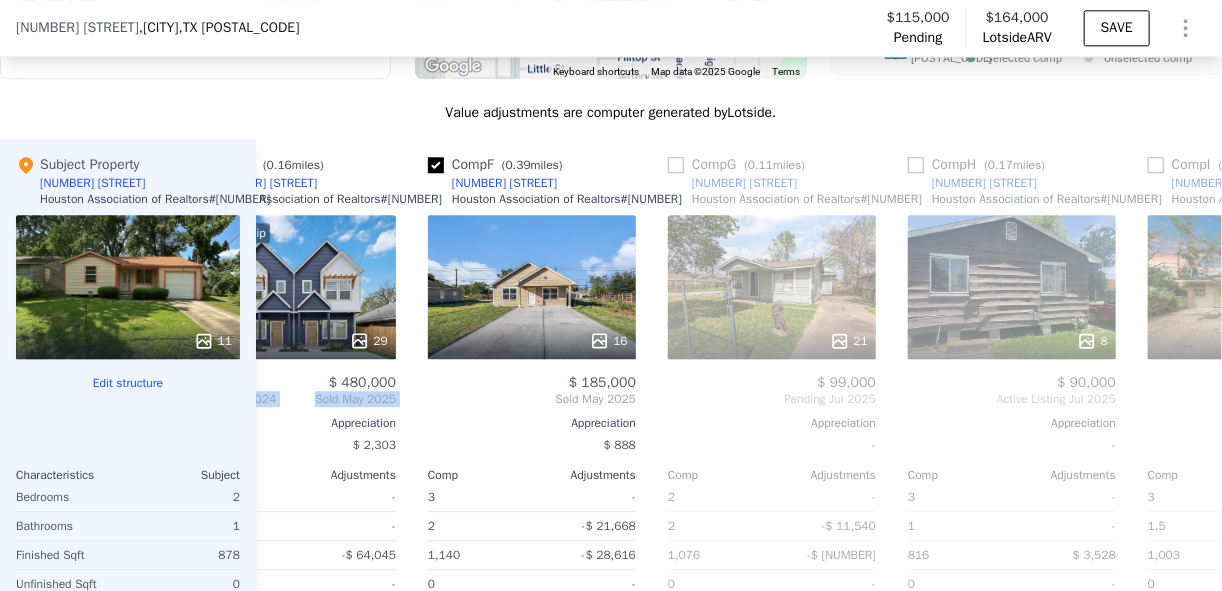 click on "Bought [DATE] Sold   [DATE]" at bounding box center (292, 399) 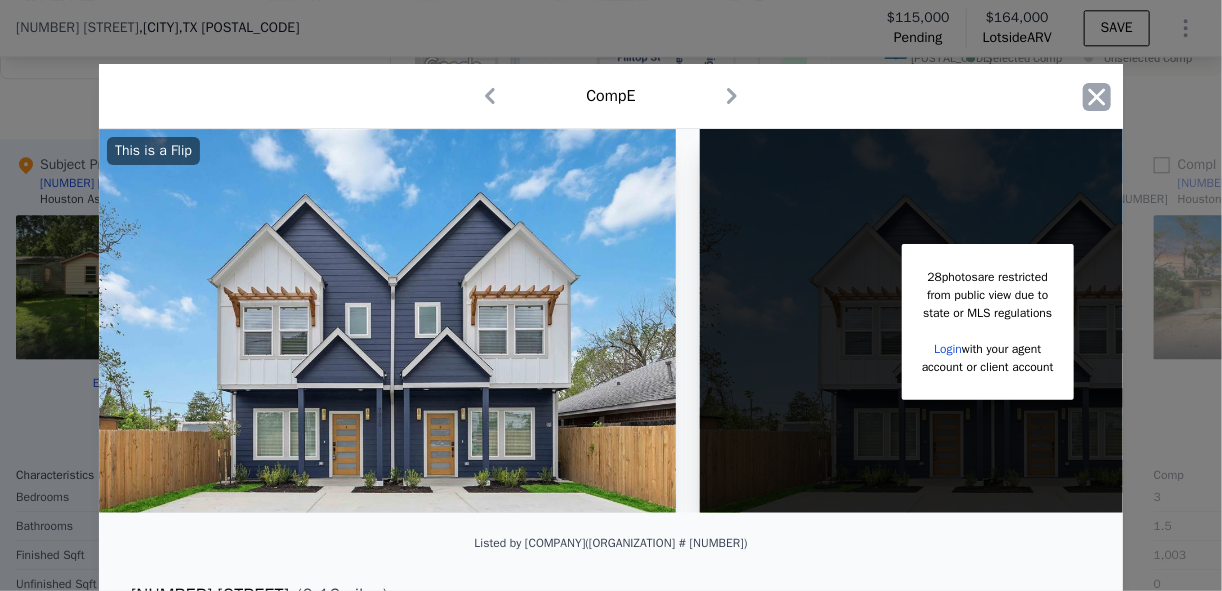 click 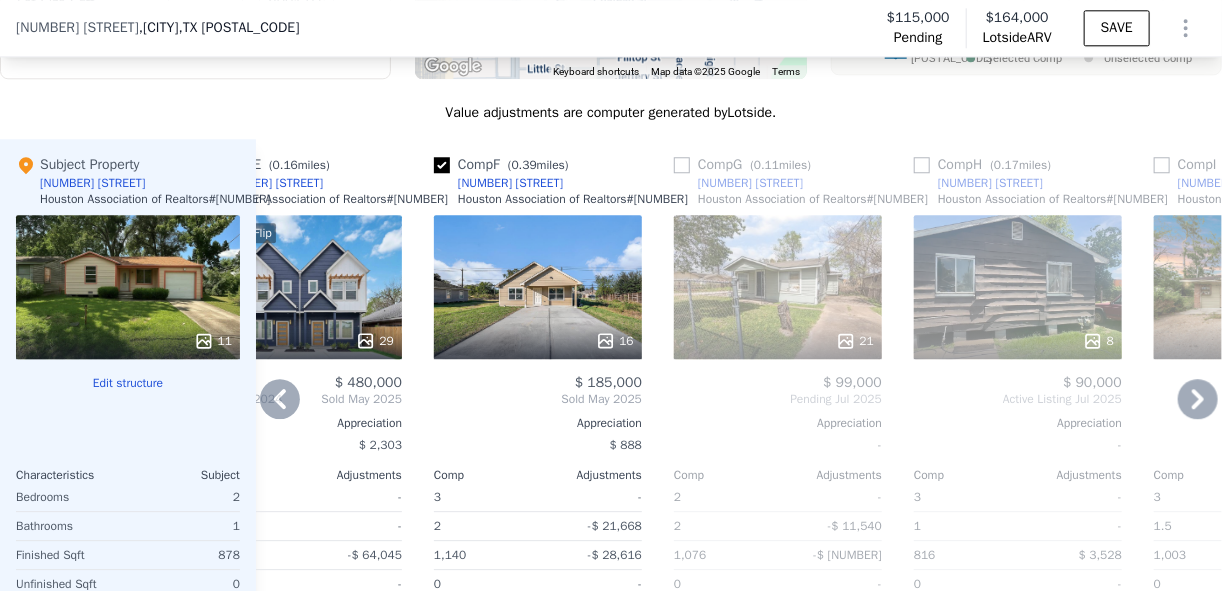 click 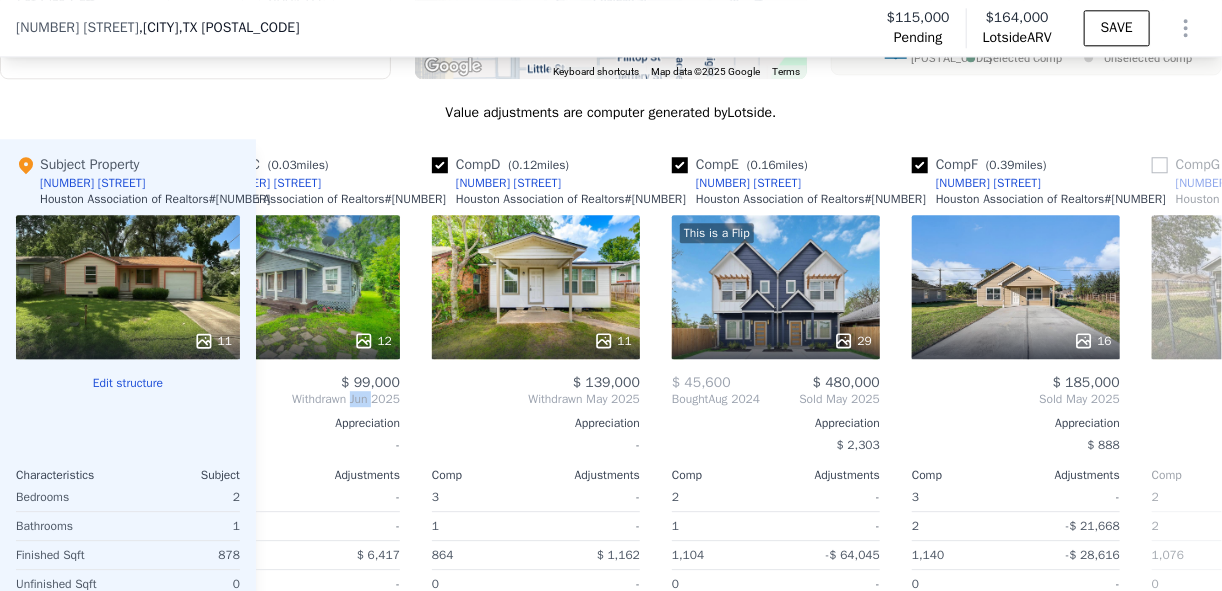 click on "Withdrawn   [DATE]" at bounding box center [296, 399] 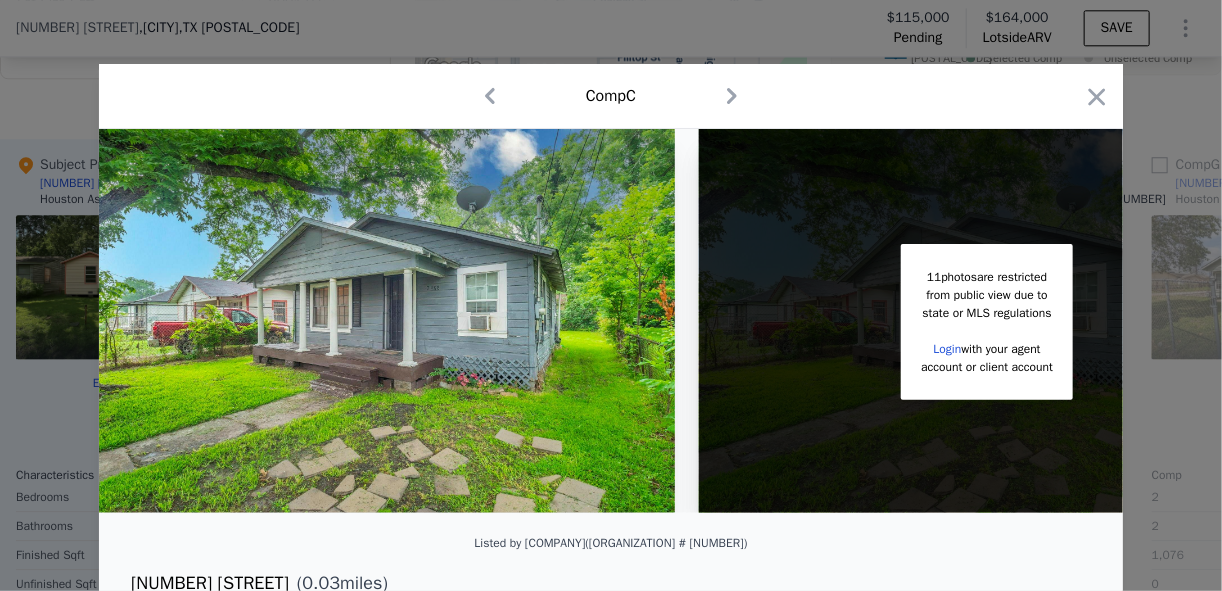 scroll, scrollTop: 0, scrollLeft: 566, axis: horizontal 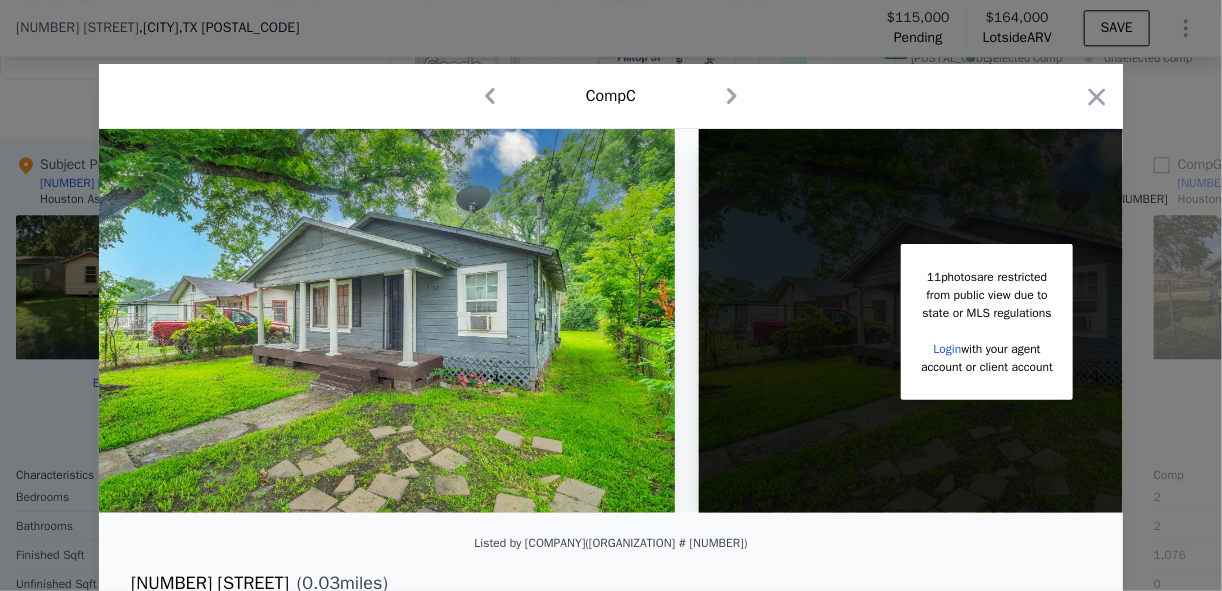 click at bounding box center (387, 321) 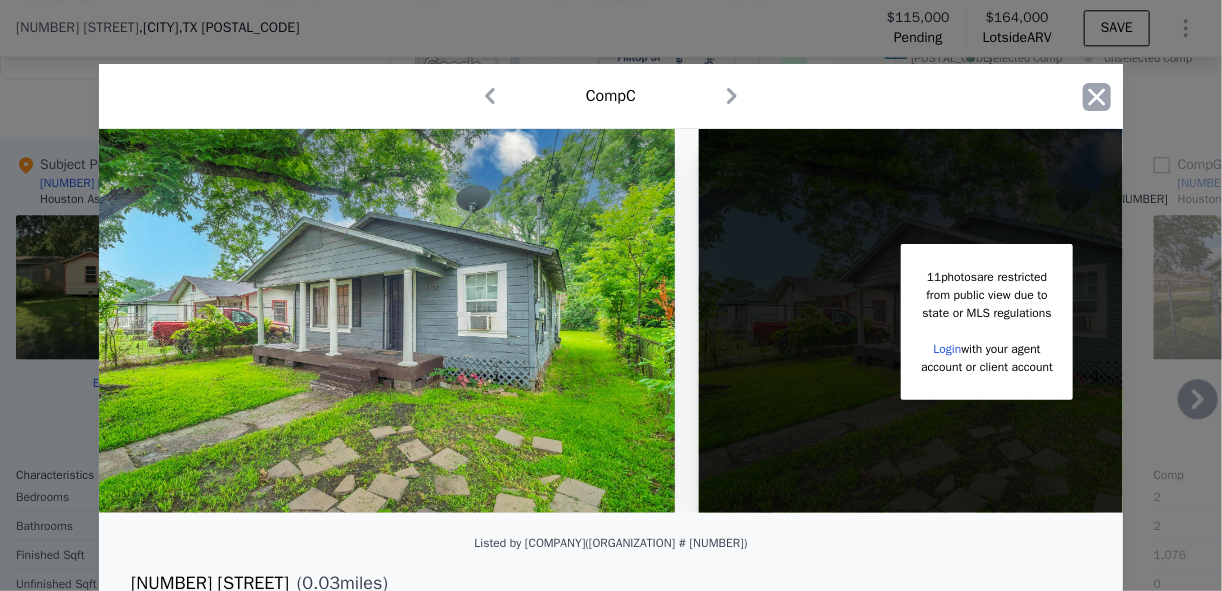 click 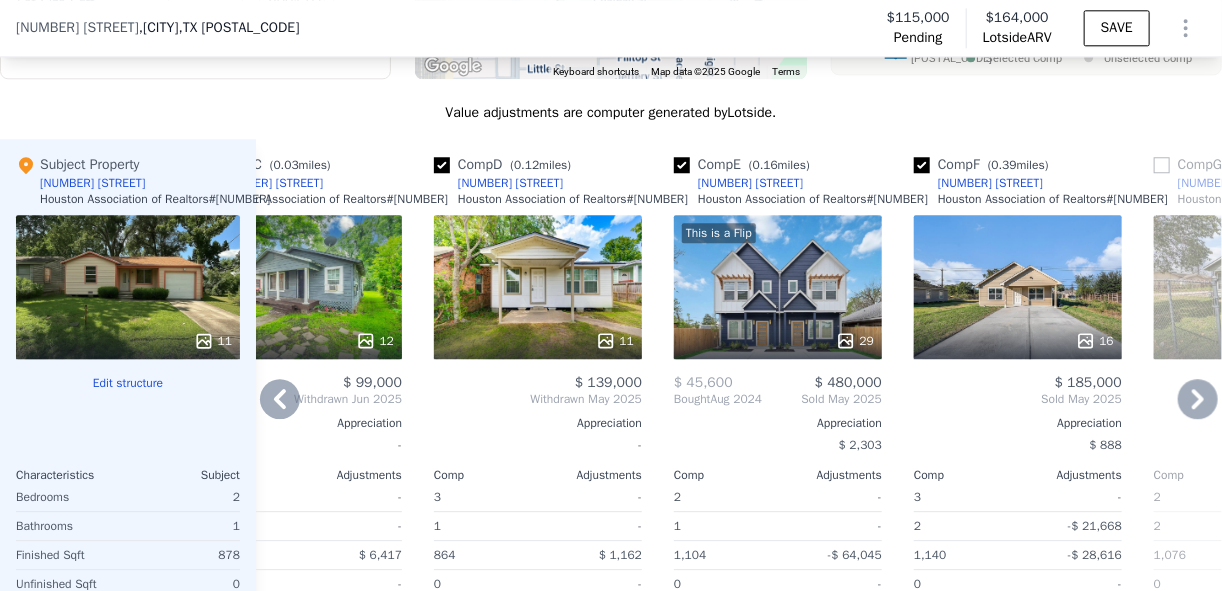 click 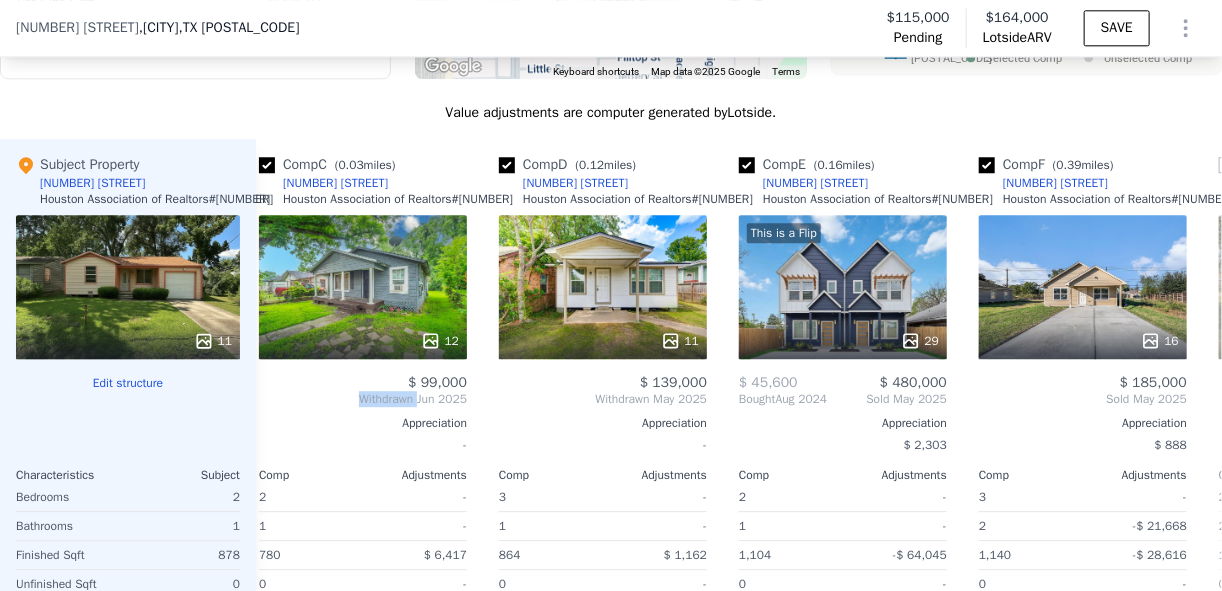click on "Comp A ( [NUMBER] miles) [NUMBER] [STREET] [CITY] Association of Realtors  # [NUMBER] [NUMBER] $[NUMBER] Sold   [DATE] Appreciation $[NUMBER] Comp Adjustments [NUMBER] - [NUMBER] - [NUMBER] $[NUMBER] [NUMBER] - [NUMBER] $[NUMBER] Unspecified $[NUMBER] [YEAR] - Other Adjustments $[NUMBER] Adjusted Value $[NUMBER] Comp  B ( [NUMBER] miles) [NUMBER] [STREET] [CITY] Association of Realtors  # [NUMBER] [NUMBER] $[NUMBER] Sold   [DATE] Appreciation $[NUMBER] Comp Adjustments [NUMBER] - [NUMBER] - [NUMBER] $[NUMBER] [NUMBER] - [NUMBER] $[NUMBER] [NUMBER] $[NUMBER] [YEAR] - Other Adjustments $[NUMBER] Adjusted Value $[NUMBER] Comp  C ( [NUMBER] miles) [NUMBER] [STREET] [CITY] Association of Realtors  # [NUMBER] [NUMBER] $[NUMBER] Withdrawn   [DATE] Appreciation - Comp Adjustments [NUMBER] - [NUMBER] - [NUMBER] $[NUMBER] [NUMBER] - [NUMBER] $[NUMBER] Unspecified $[NUMBER] [YEAR] - Other Adjustments $[NUMBER] Adjusted Value $[NUMBER] Comp  D ( [NUMBER] miles) [NUMBER] [STREET] [CITY] Association of Realtors  # [NUMBER] [NUMBER] $[NUMBER] Withdrawn   [DATE] Appreciation - Comp Adjustments [NUMBER] - [NUMBER] - [NUMBER] $[NUMBER] [NUMBER] - [NUMBER] $[NUMBER] Unspecified $[NUMBER] [YEAR] - $[NUMBER] E" at bounding box center [739, 460] 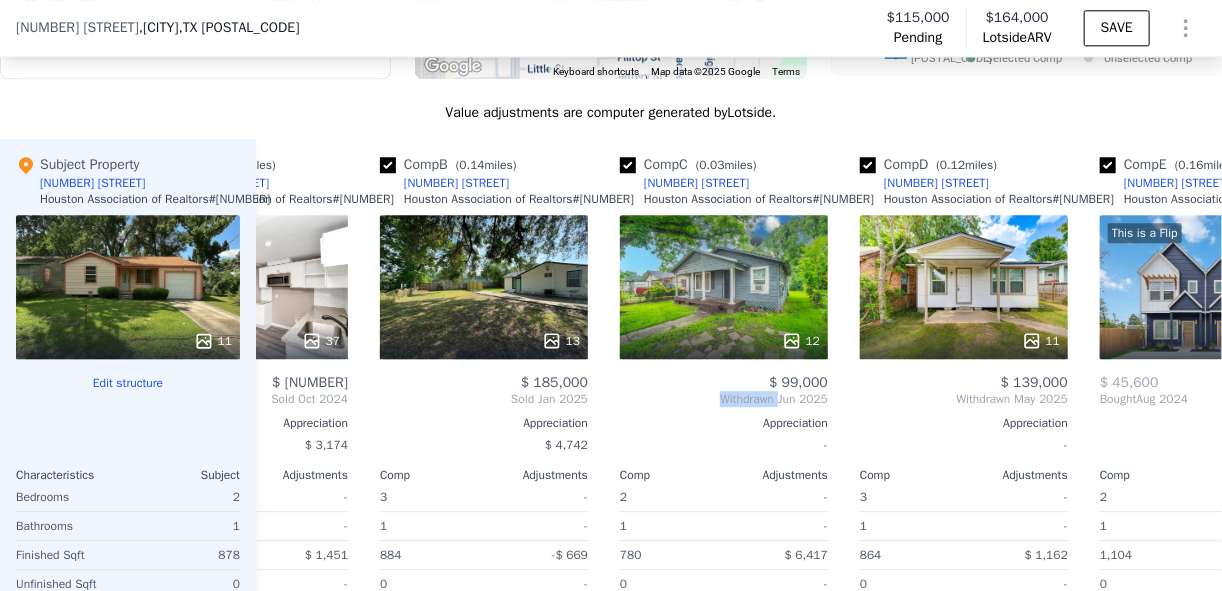 scroll, scrollTop: 0, scrollLeft: 86, axis: horizontal 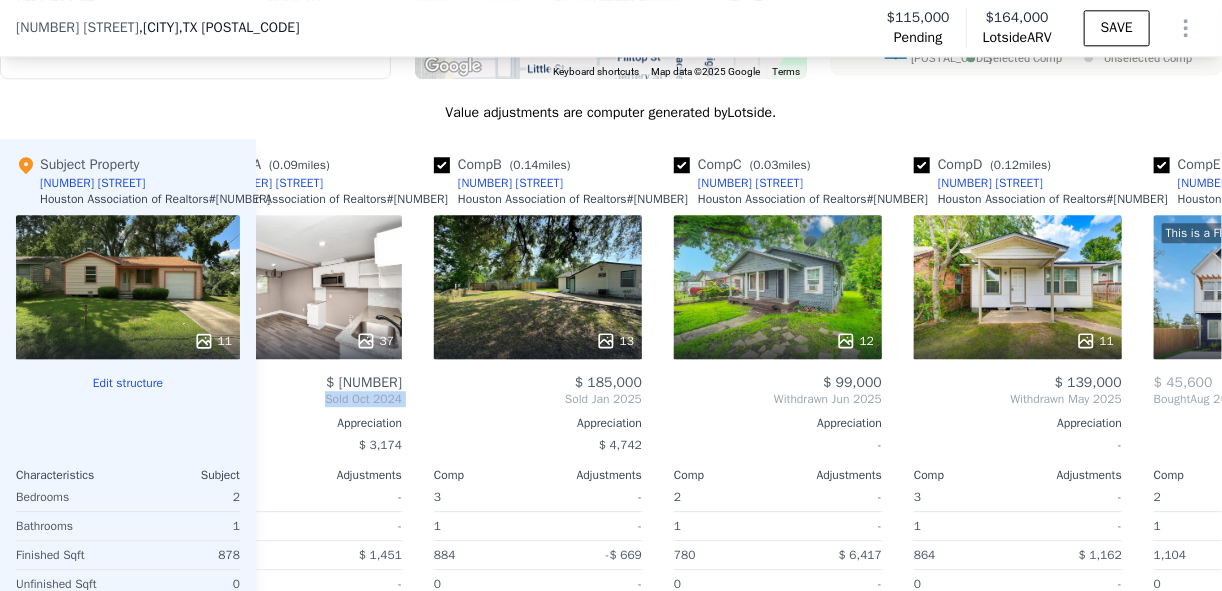 click on "Comp A ( [NUMBER] miles) [NUMBER] [STREET] [CITY] Association of Realtors  # [NUMBER] [NUMBER] $[NUMBER] Sold   [DATE] Appreciation $[NUMBER] Comp Adjustments [NUMBER] - [NUMBER] - [NUMBER] $[NUMBER] [NUMBER] - [NUMBER] $[NUMBER] Unspecified $[NUMBER] [YEAR] - Other Adjustments $[NUMBER] Adjusted Value $[NUMBER] Comp  B ( [NUMBER] miles) [NUMBER] [STREET] [CITY] Association of Realtors  # [NUMBER] [NUMBER] $[NUMBER] Sold   [DATE] Appreciation $[NUMBER] Comp Adjustments [NUMBER] - [NUMBER] - [NUMBER] $[NUMBER] [NUMBER] - [NUMBER] $[NUMBER] [NUMBER] $[NUMBER] [YEAR] - Other Adjustments $[NUMBER] Adjusted Value $[NUMBER] Comp  C ( [NUMBER] miles) [NUMBER] [STREET] [CITY] Association of Realtors  # [NUMBER] [NUMBER] $[NUMBER] Withdrawn   [DATE] Appreciation - Comp Adjustments [NUMBER] - [NUMBER] - [NUMBER] $[NUMBER] [NUMBER] - [NUMBER] $[NUMBER] Unspecified $[NUMBER] [YEAR] - Other Adjustments $[NUMBER] Adjusted Value $[NUMBER] Comp  D ( [NUMBER] miles) [NUMBER] [STREET] [CITY] Association of Realtors  # [NUMBER] [NUMBER] $[NUMBER] Withdrawn   [DATE] Appreciation - Comp Adjustments [NUMBER] - [NUMBER] - [NUMBER] $[NUMBER] [NUMBER] - [NUMBER] $[NUMBER] Unspecified $[NUMBER] [YEAR] - $[NUMBER] E" at bounding box center [739, 460] 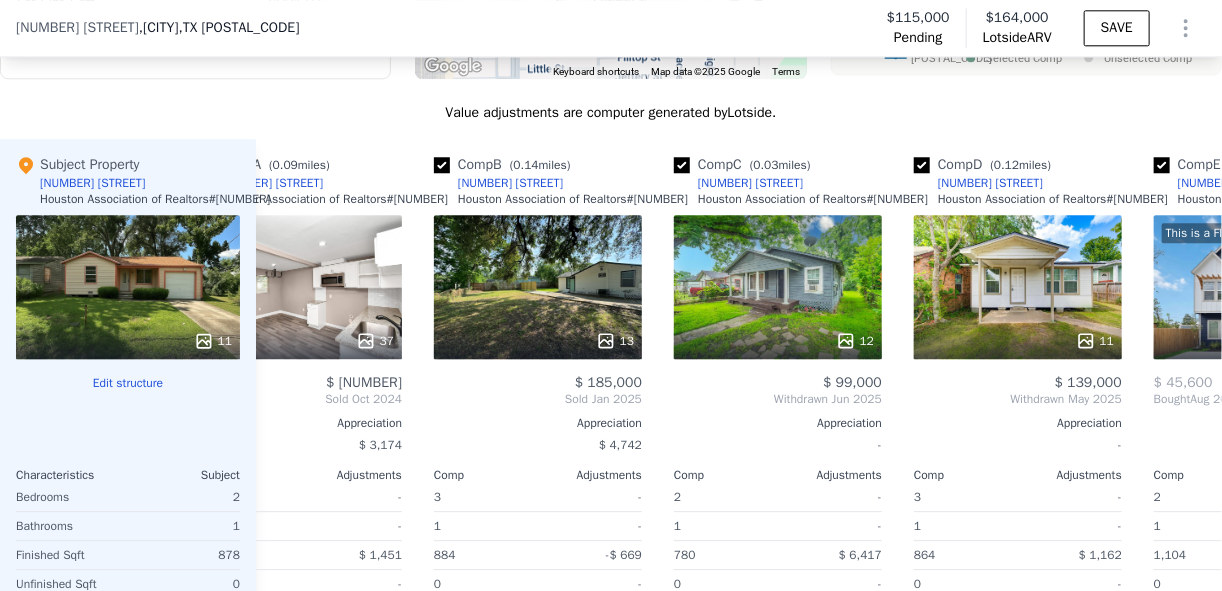 drag, startPoint x: 285, startPoint y: 408, endPoint x: 190, endPoint y: 424, distance: 96.337944 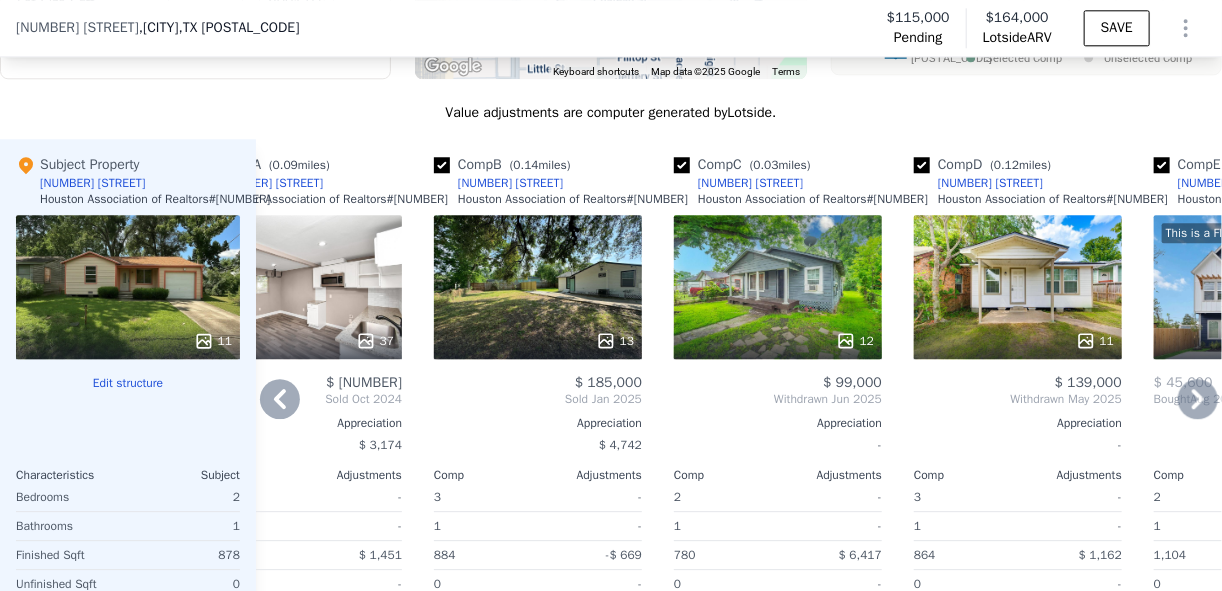 click 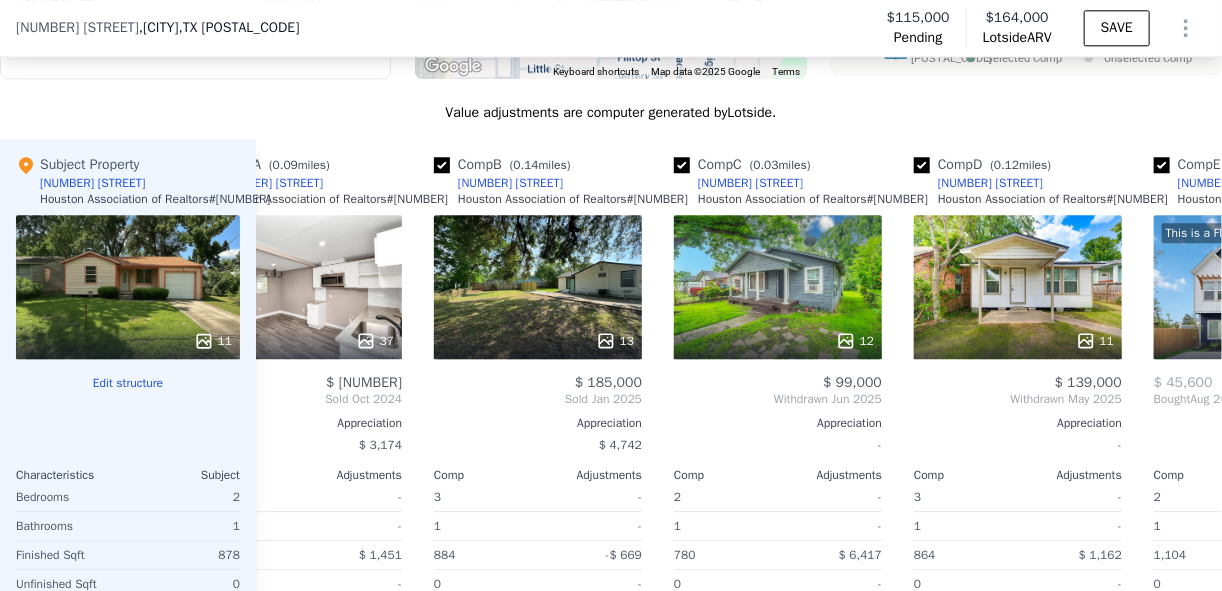 scroll, scrollTop: 0, scrollLeft: 0, axis: both 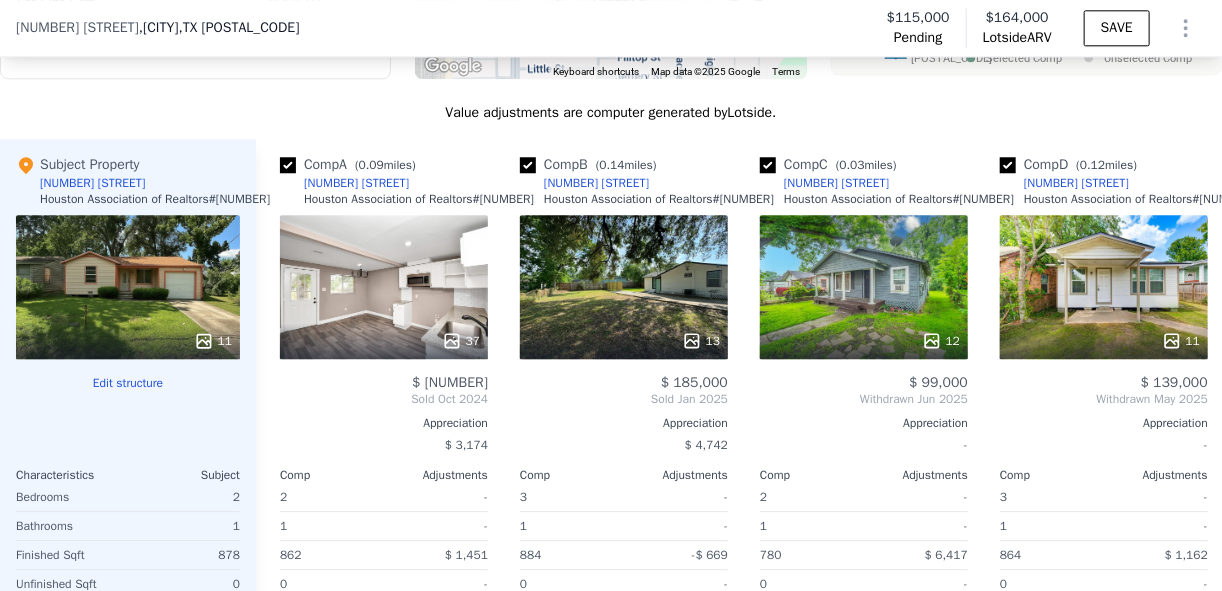 click on "Comp A ( 0.09 miles) [NUMBER] [STREET] [ORGANIZATION] # [NUMBER] 37 $ 148,366 Sold Oct [YEAR] Appreciation $ 3,174 Comp Adjustments 2 - 1 - 862 $ 1,451 0 - 3,998.81 $ 2,619 Unspecified -$ 2,983 1940 - Other Adjustments $ 3,255 Adjusted Value $ 152,502" at bounding box center (384, 460) 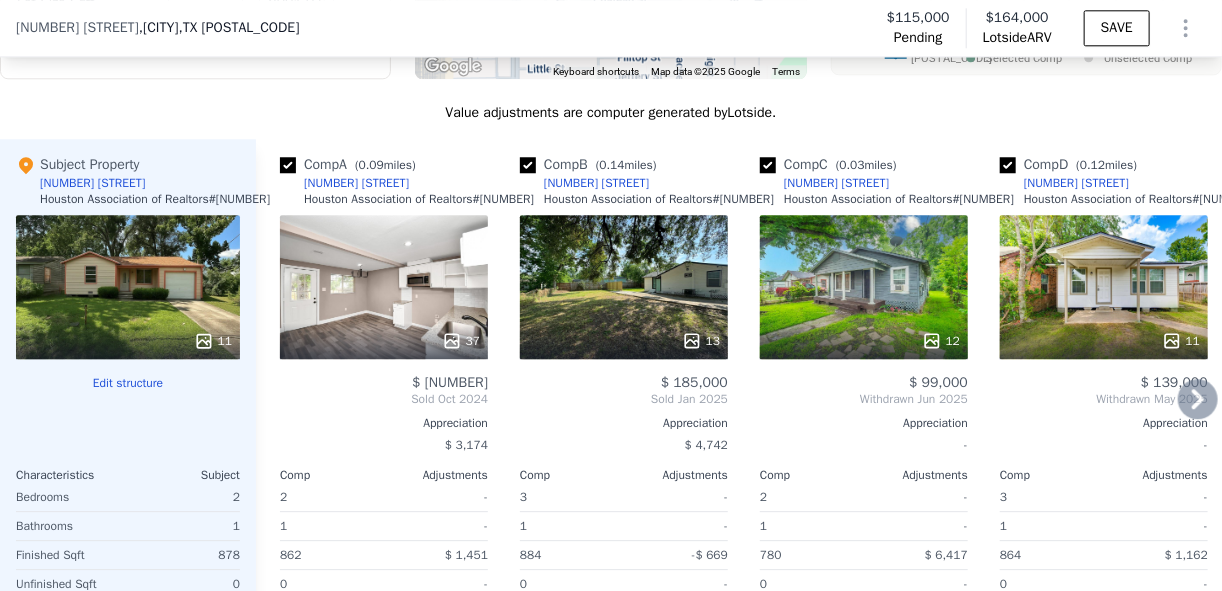 click 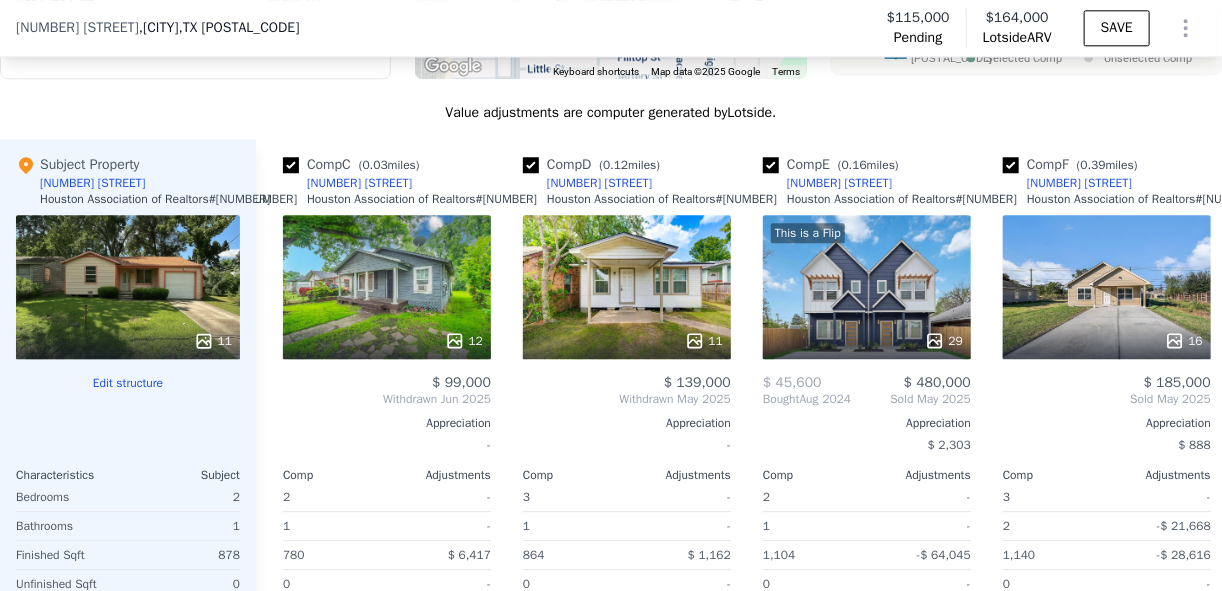 scroll, scrollTop: 0, scrollLeft: 480, axis: horizontal 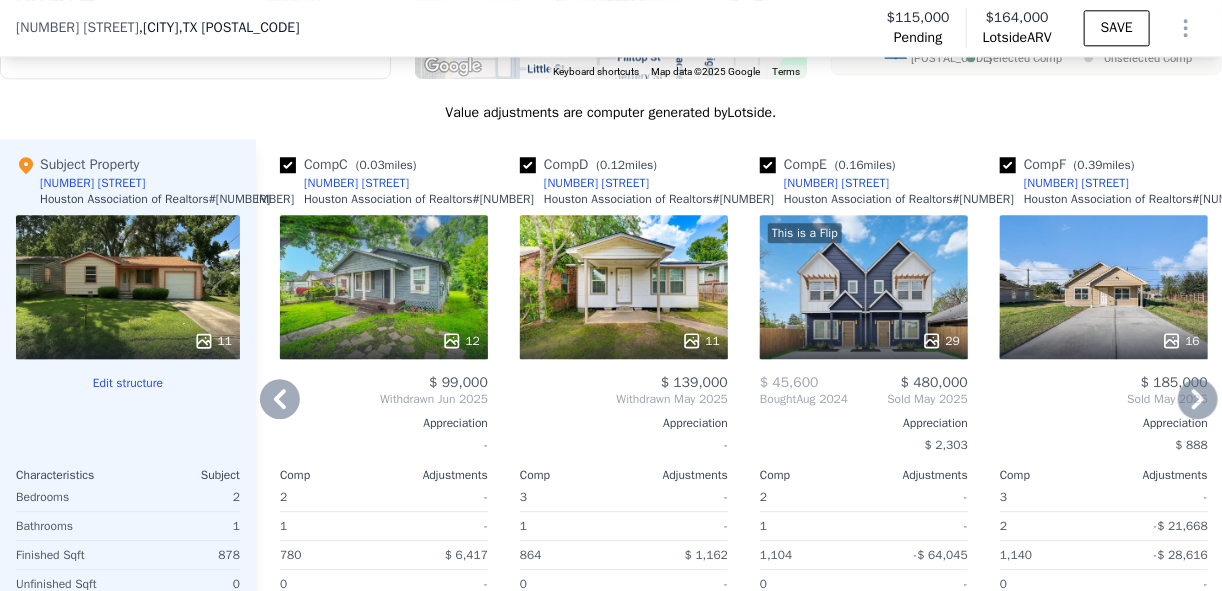 click 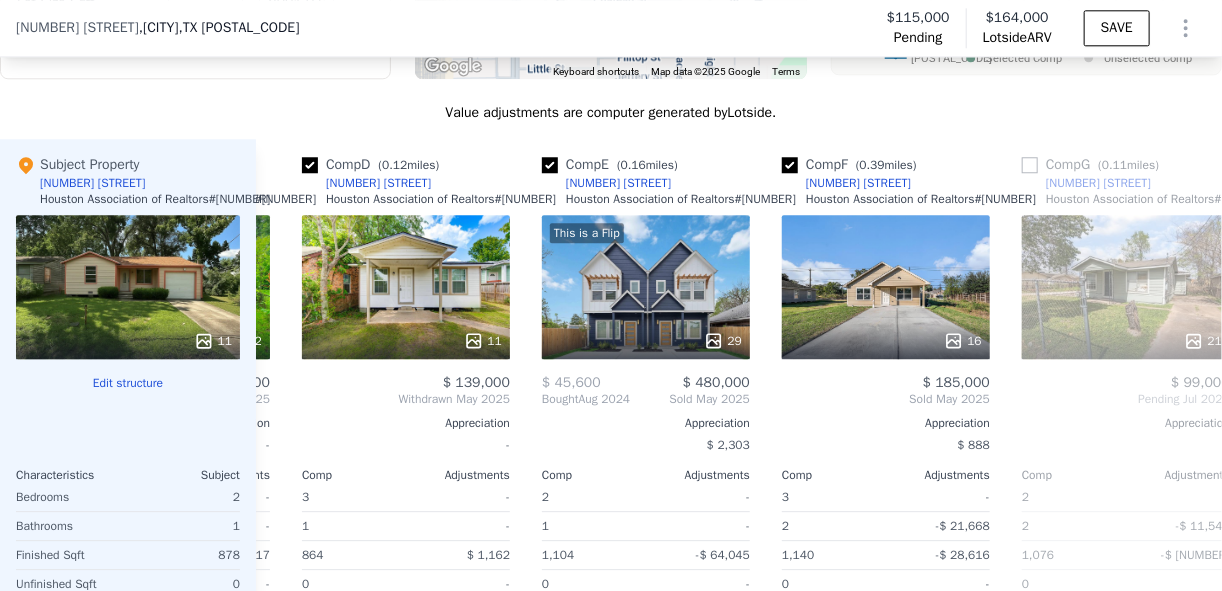 scroll, scrollTop: 0, scrollLeft: 960, axis: horizontal 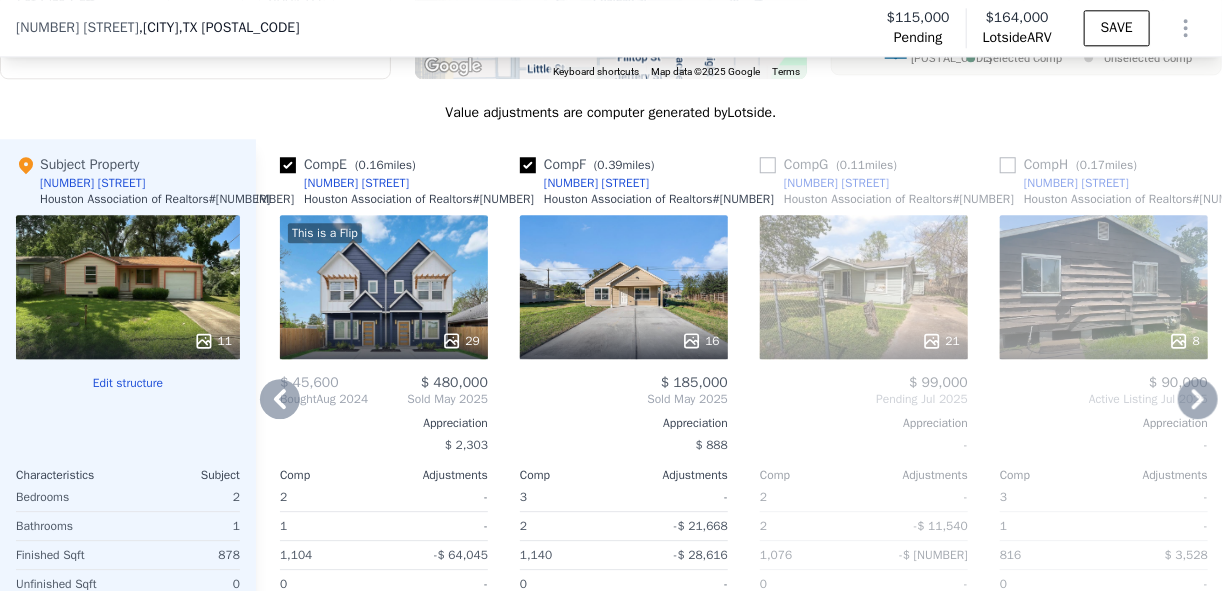 click 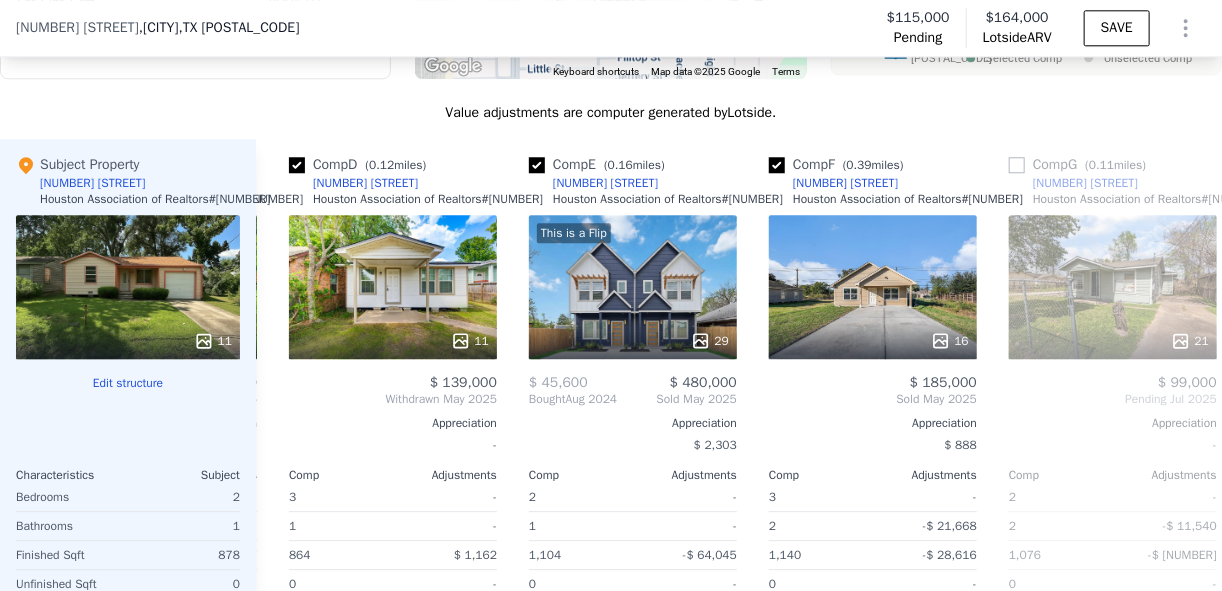 scroll, scrollTop: 0, scrollLeft: 480, axis: horizontal 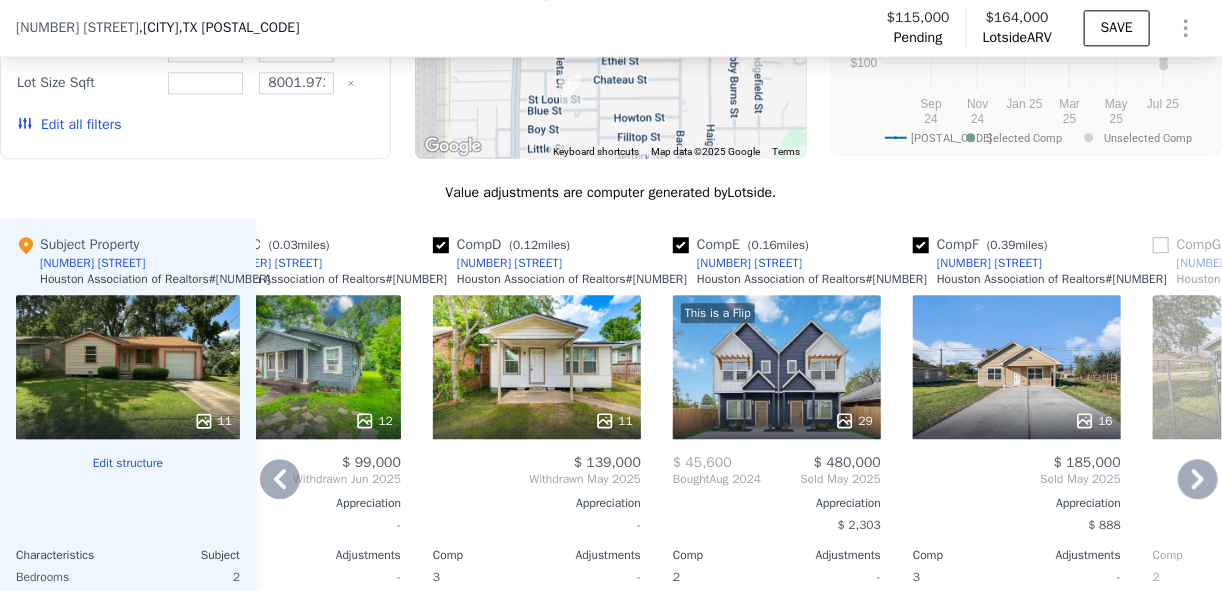click 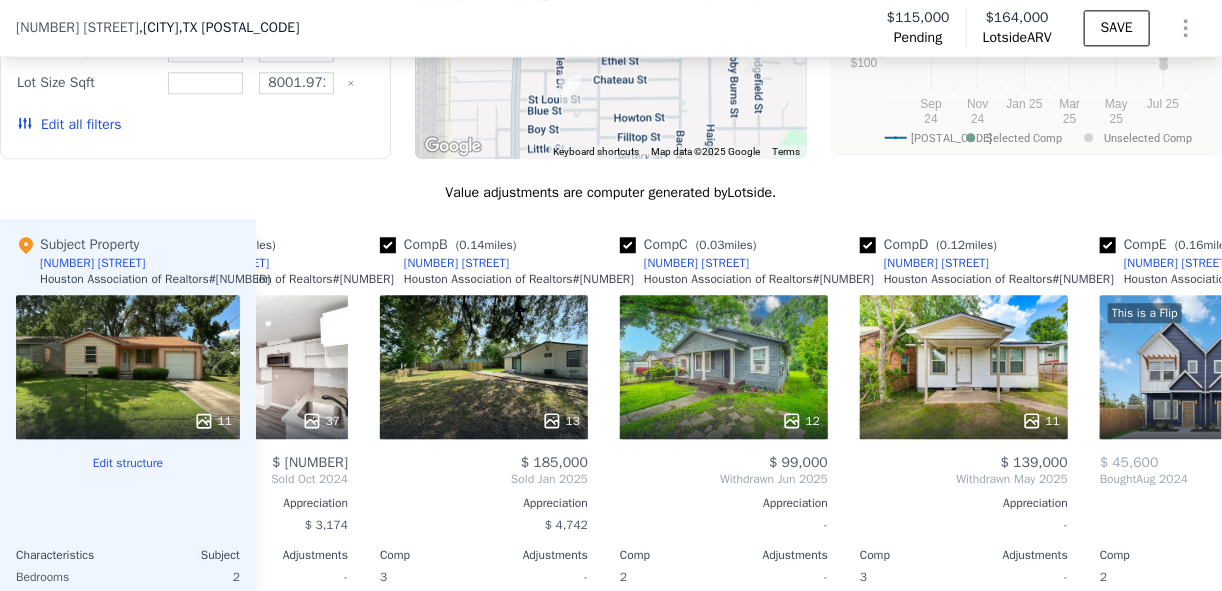 scroll, scrollTop: 0, scrollLeft: 87, axis: horizontal 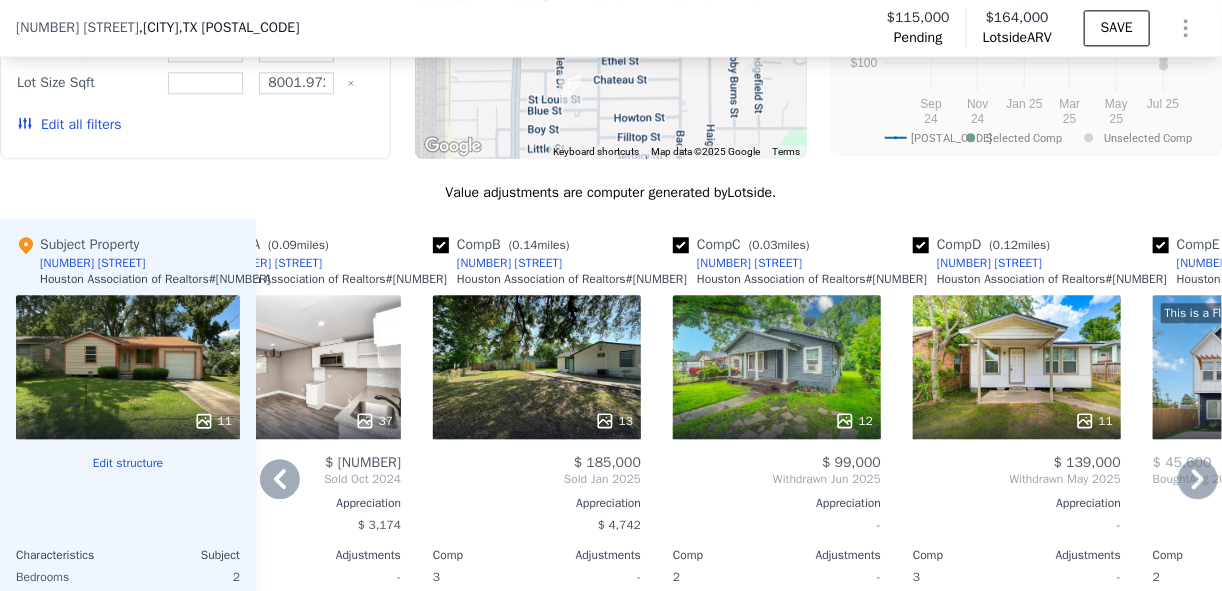 click 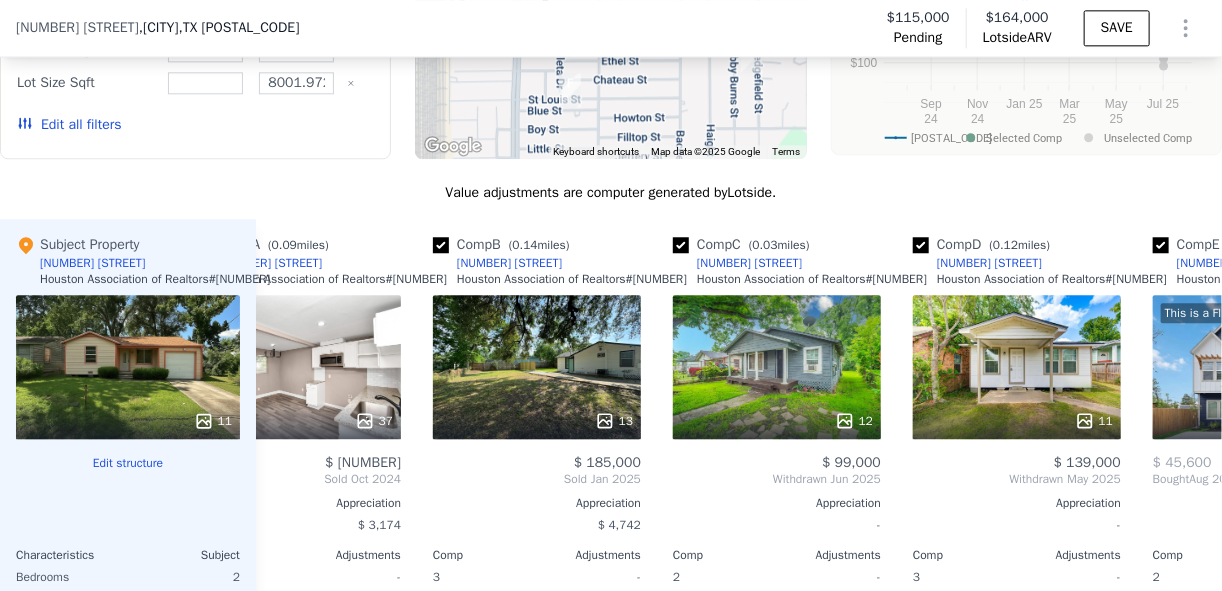 scroll, scrollTop: 0, scrollLeft: 0, axis: both 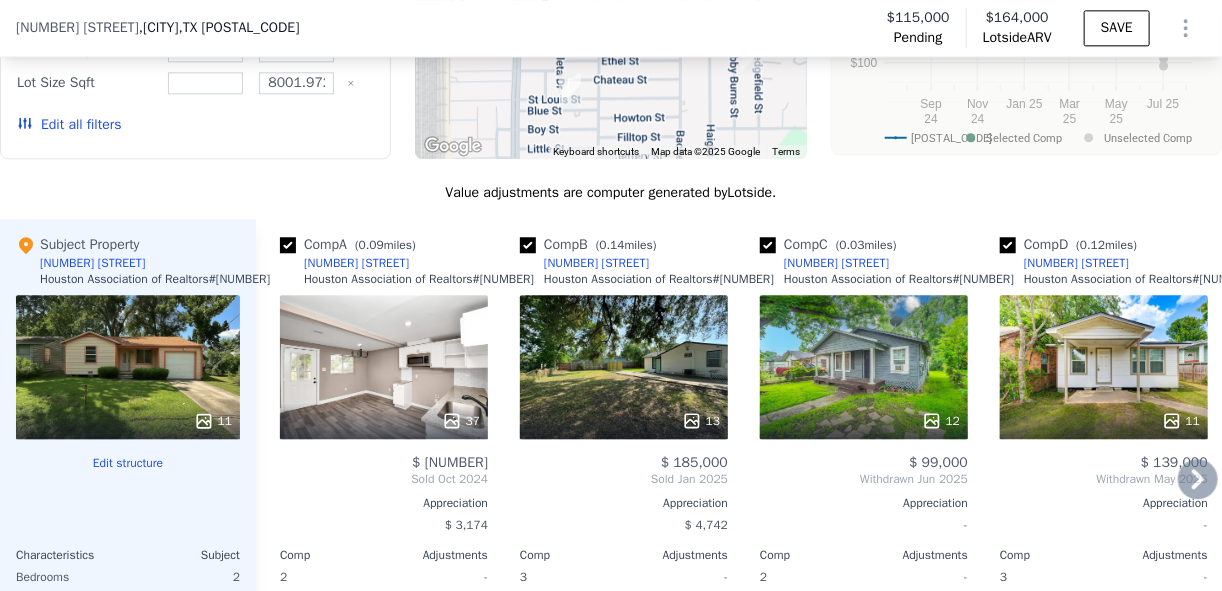 click on "Sold   [DATE]" at bounding box center [384, 479] 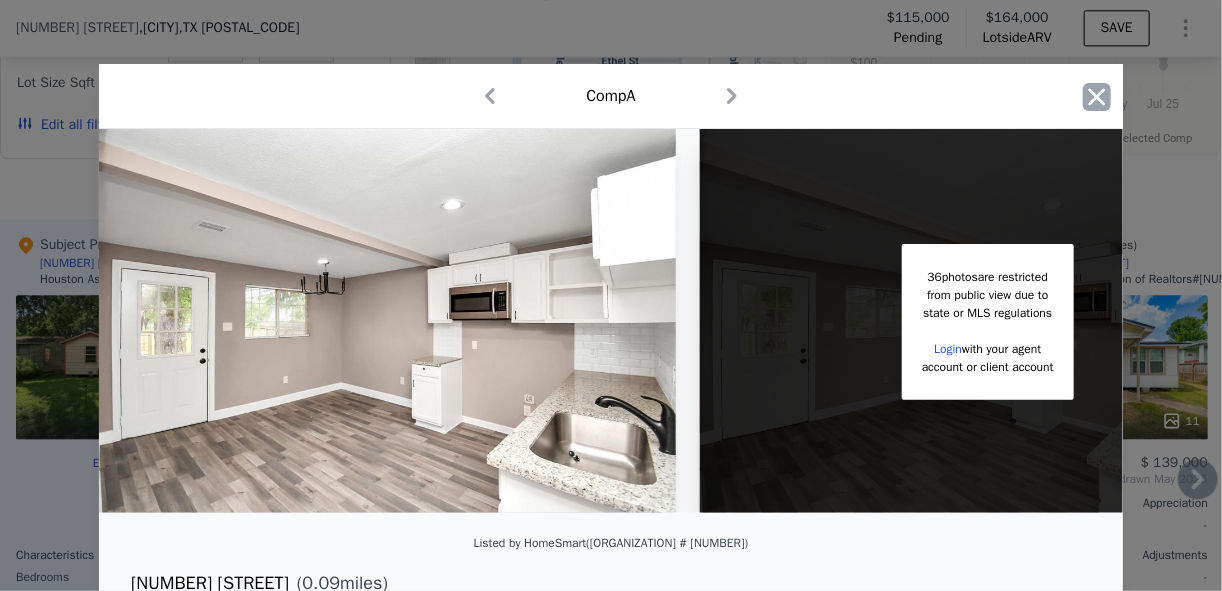 click 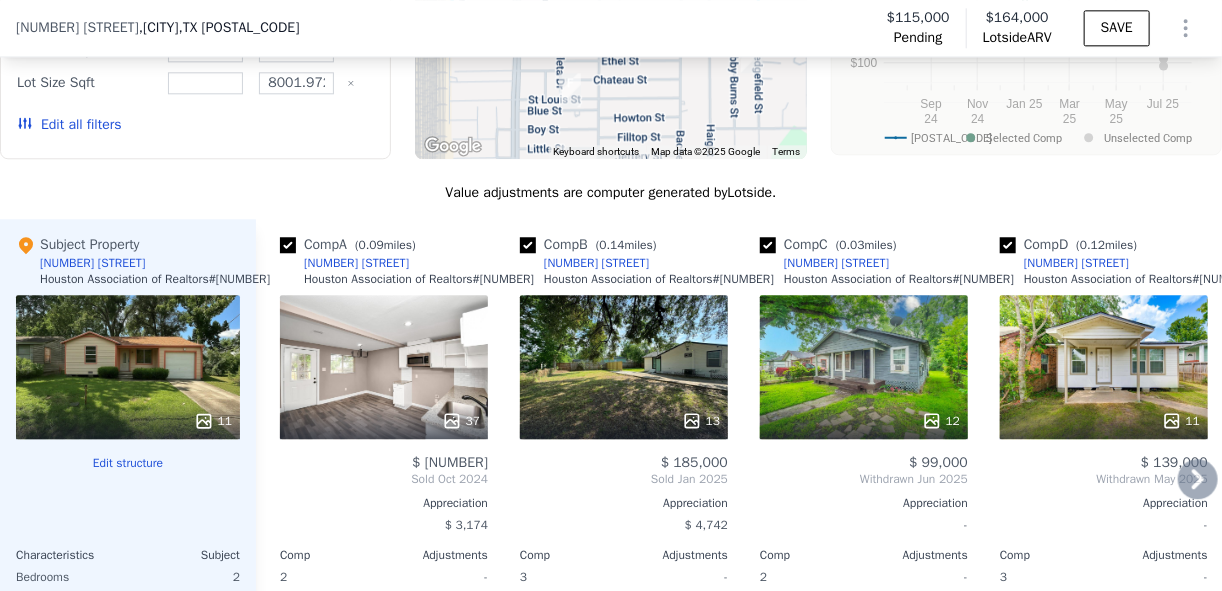 click 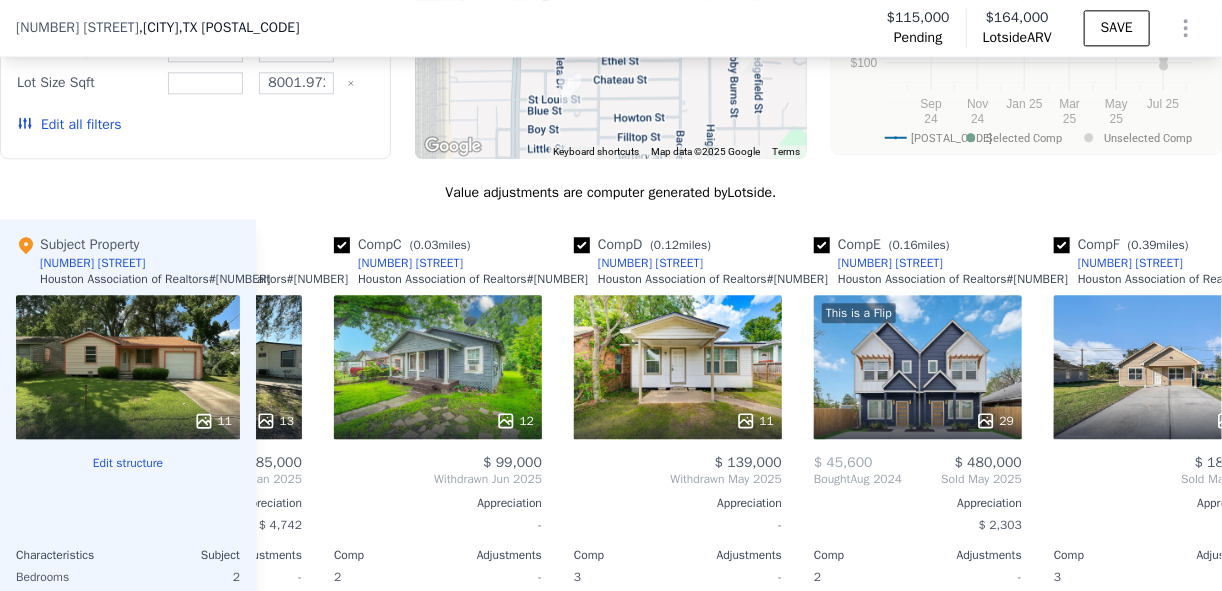 scroll, scrollTop: 0, scrollLeft: 480, axis: horizontal 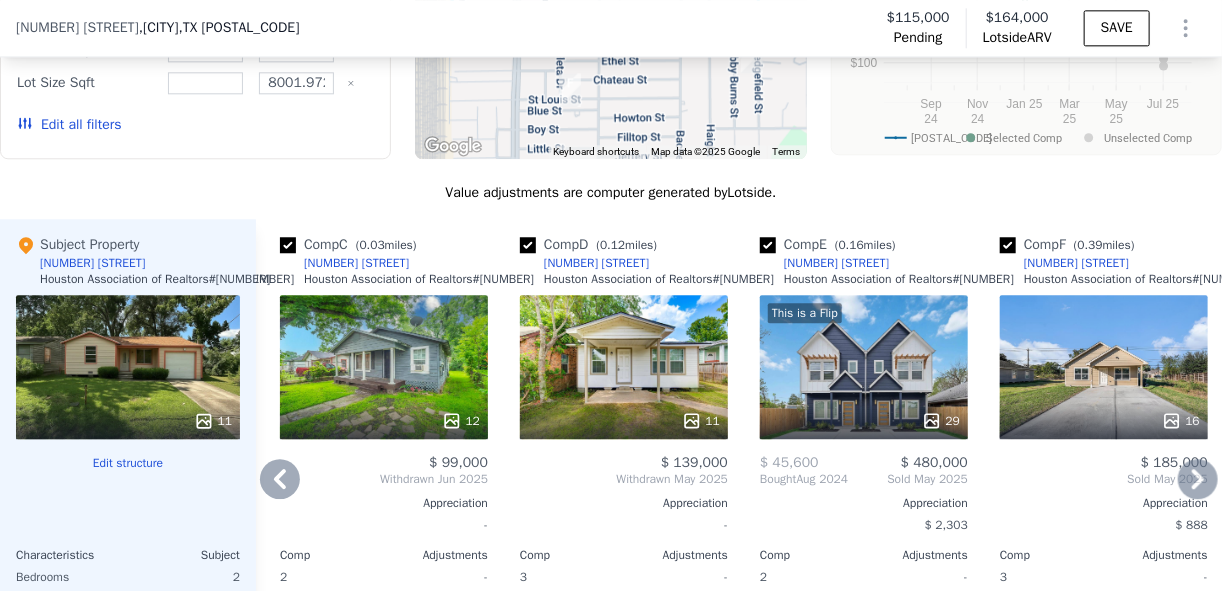 click 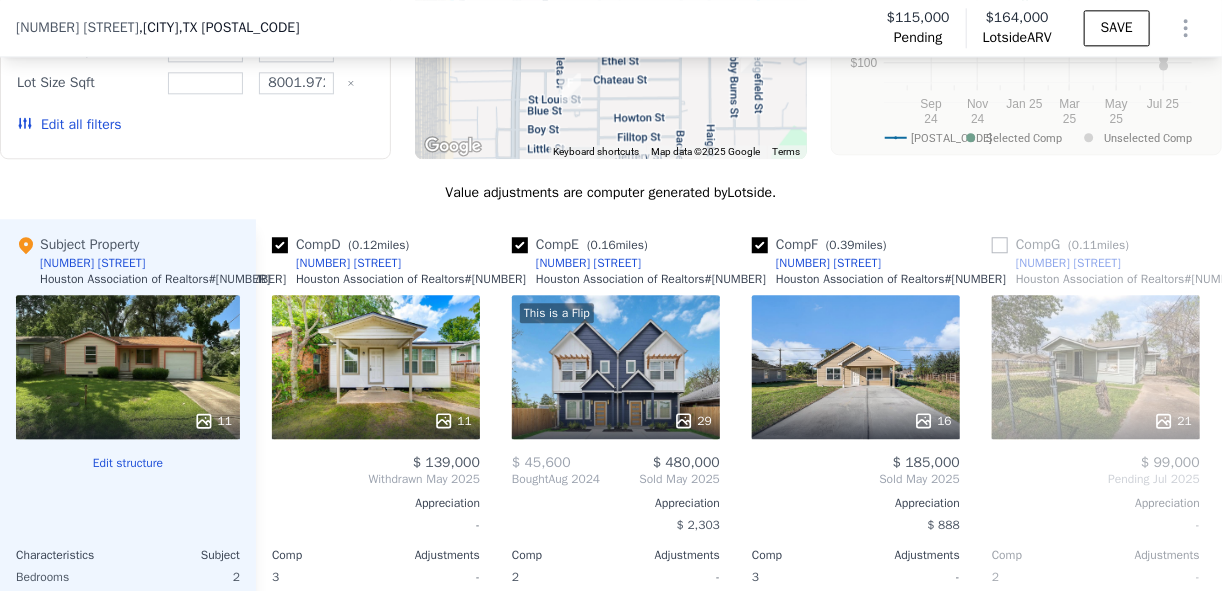 scroll, scrollTop: 0, scrollLeft: 960, axis: horizontal 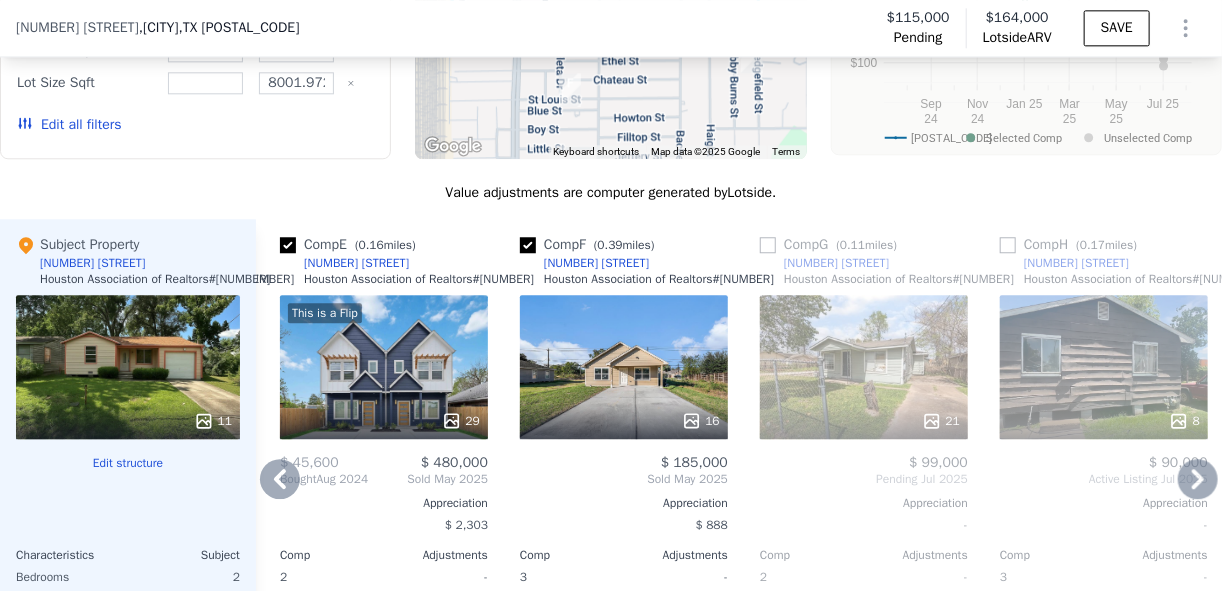 click 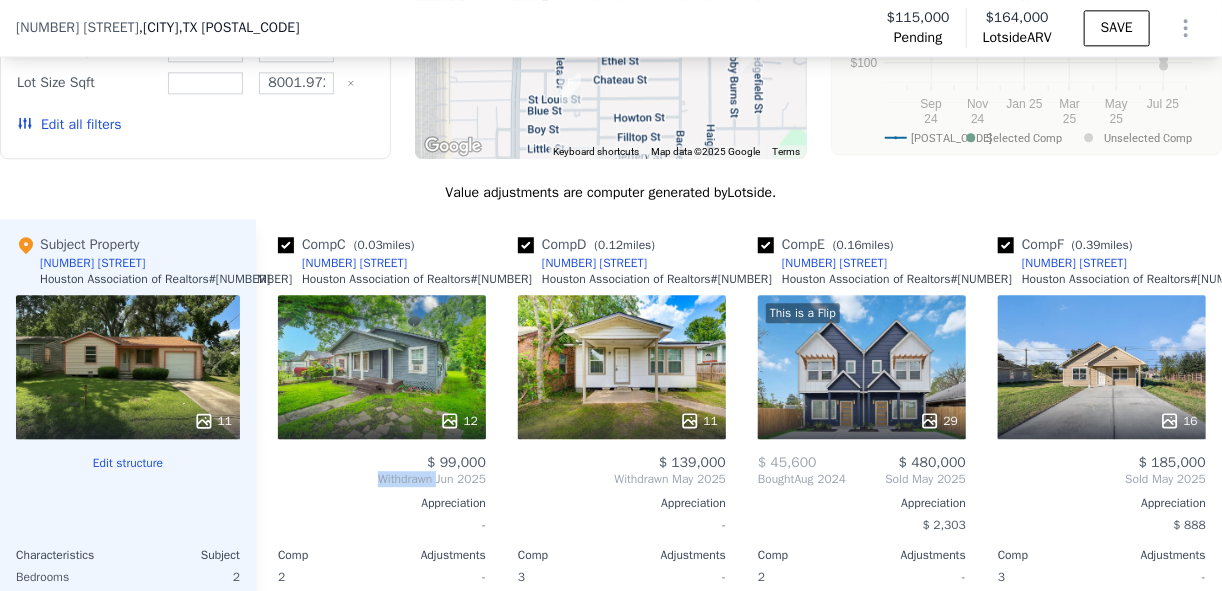 scroll, scrollTop: 0, scrollLeft: 480, axis: horizontal 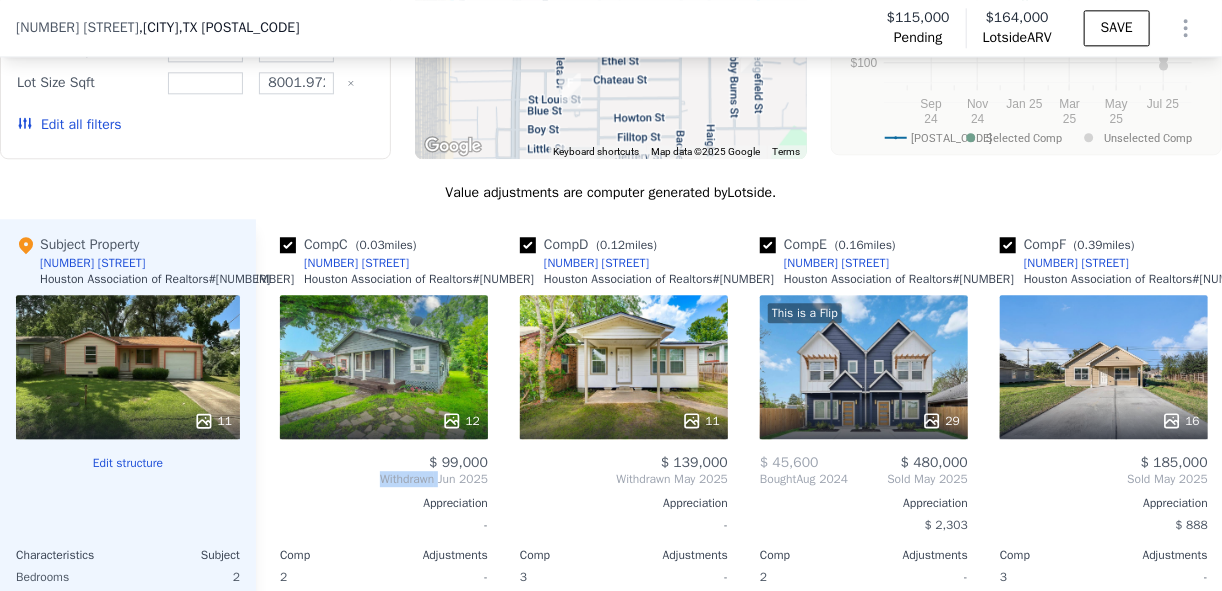 click on "Withdrawn   [DATE]" at bounding box center (384, 479) 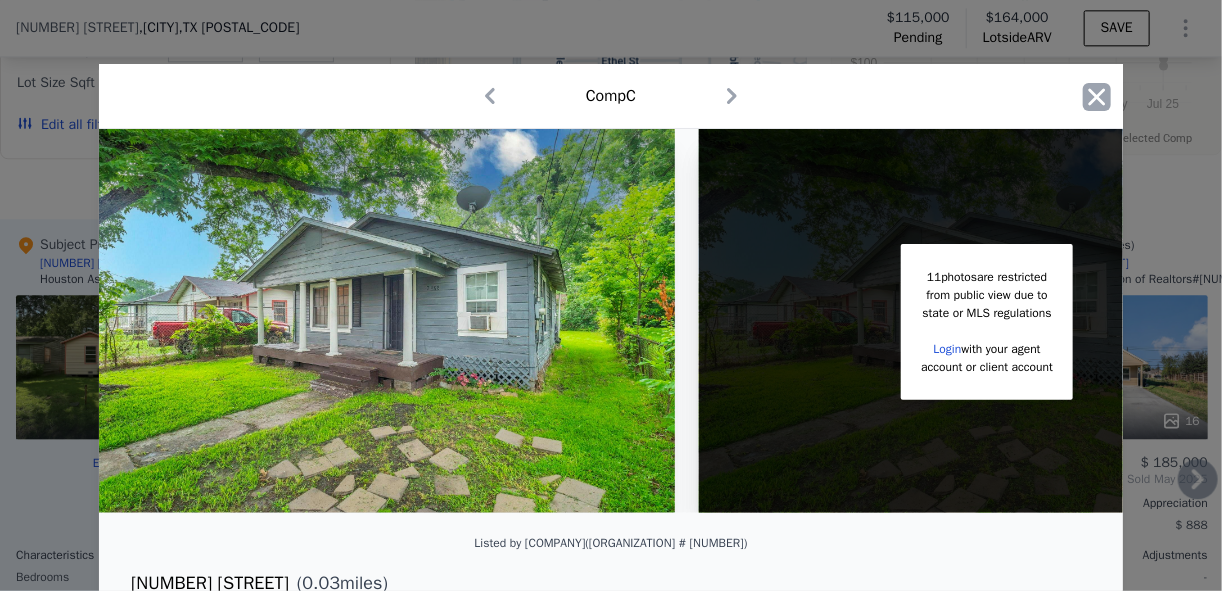 click 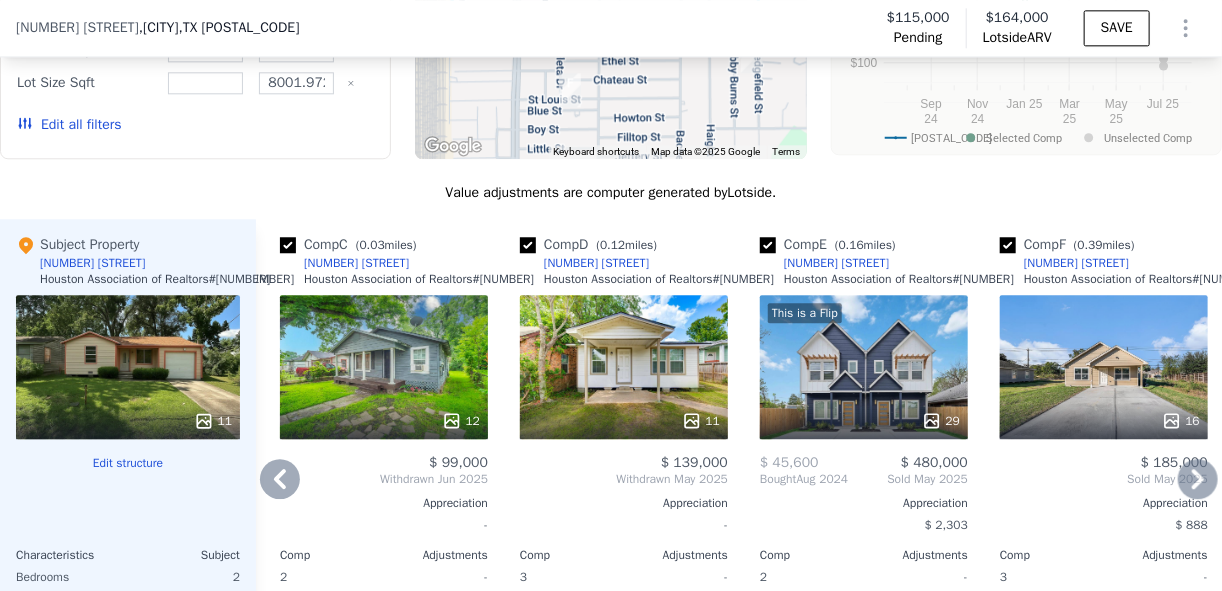 click 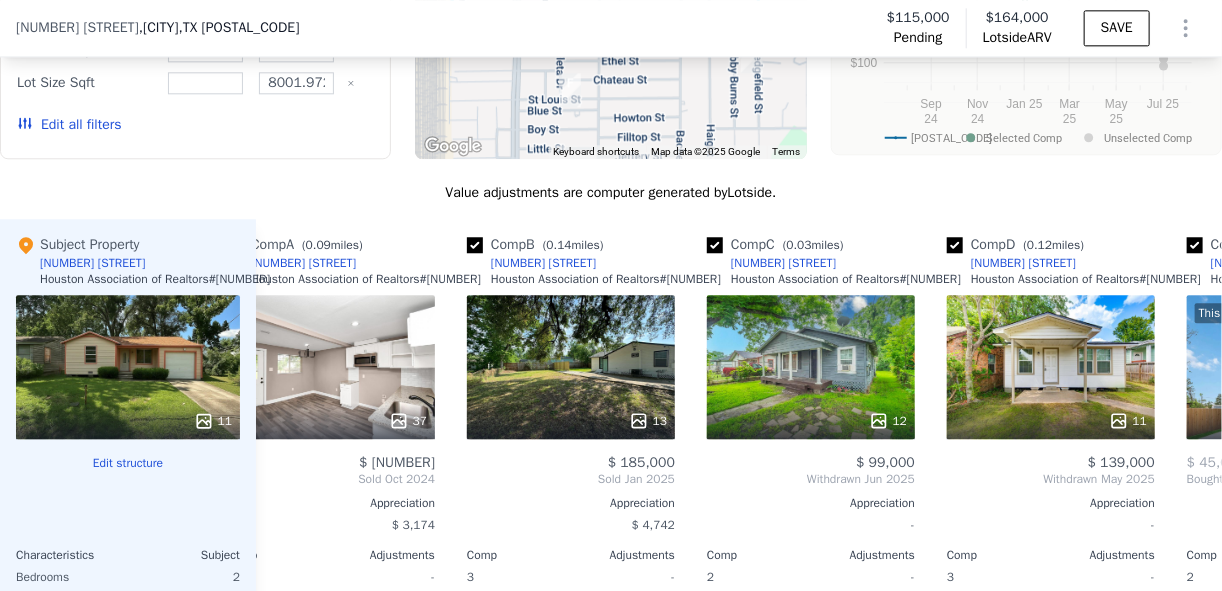 scroll, scrollTop: 0, scrollLeft: 0, axis: both 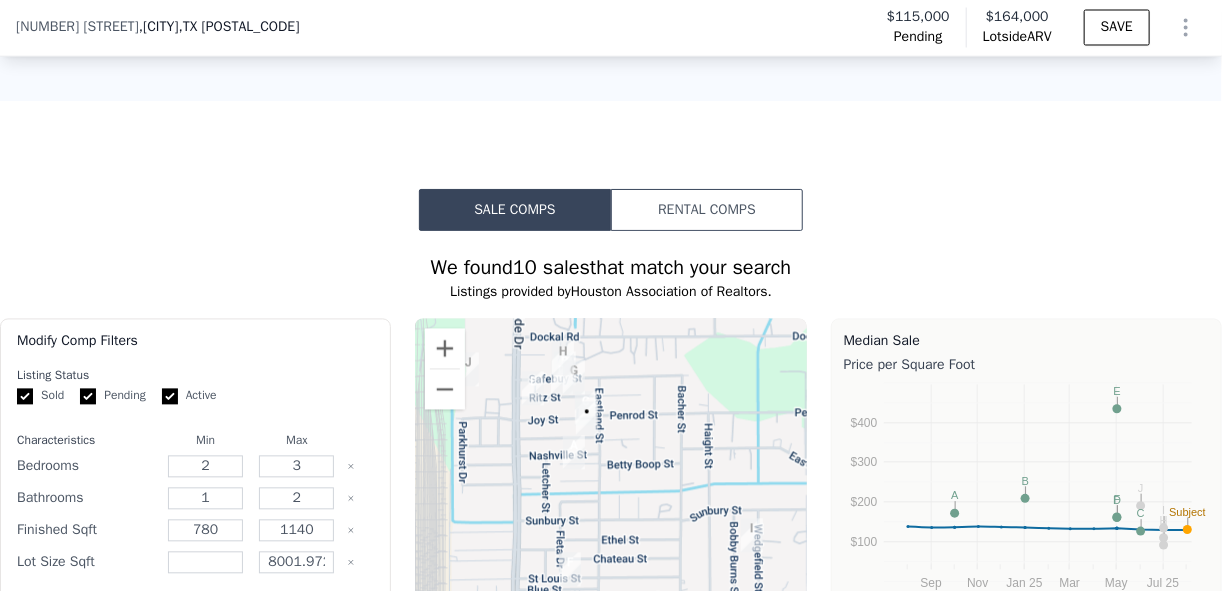 click on "$164,000" at bounding box center (1017, 17) 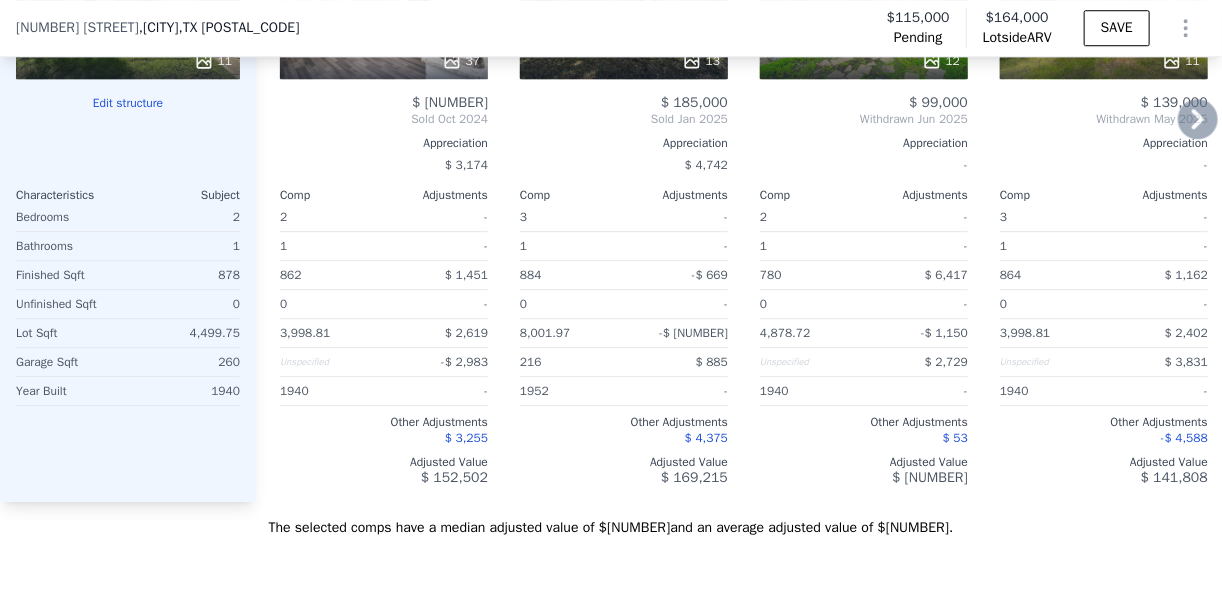 scroll, scrollTop: 2392, scrollLeft: 0, axis: vertical 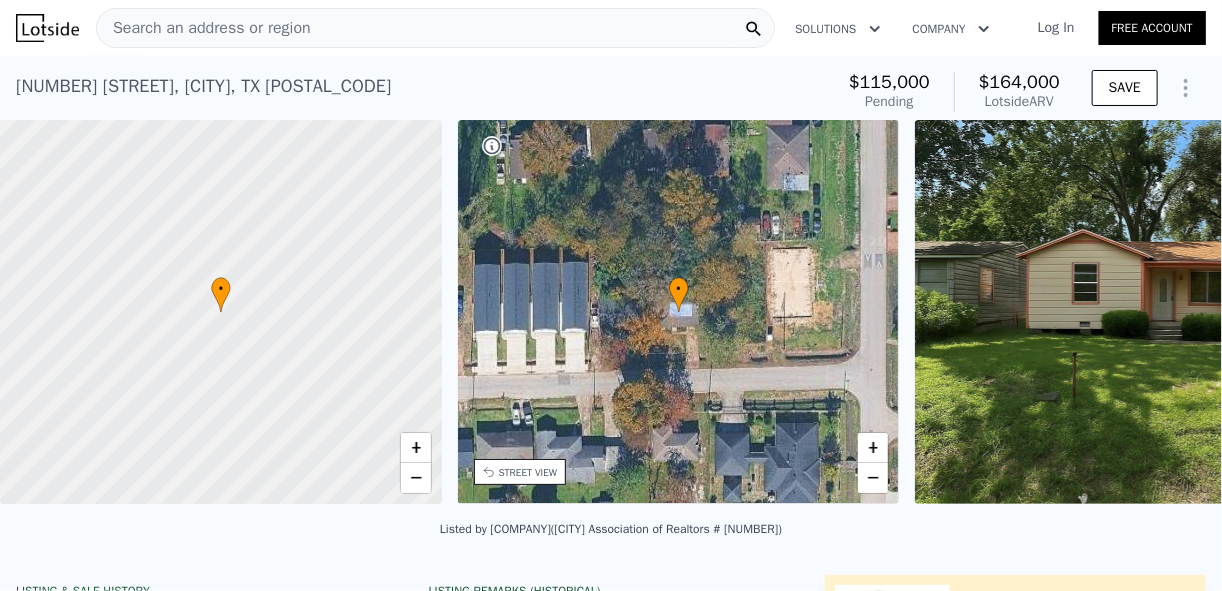 click on "Search an address or region" at bounding box center [204, 28] 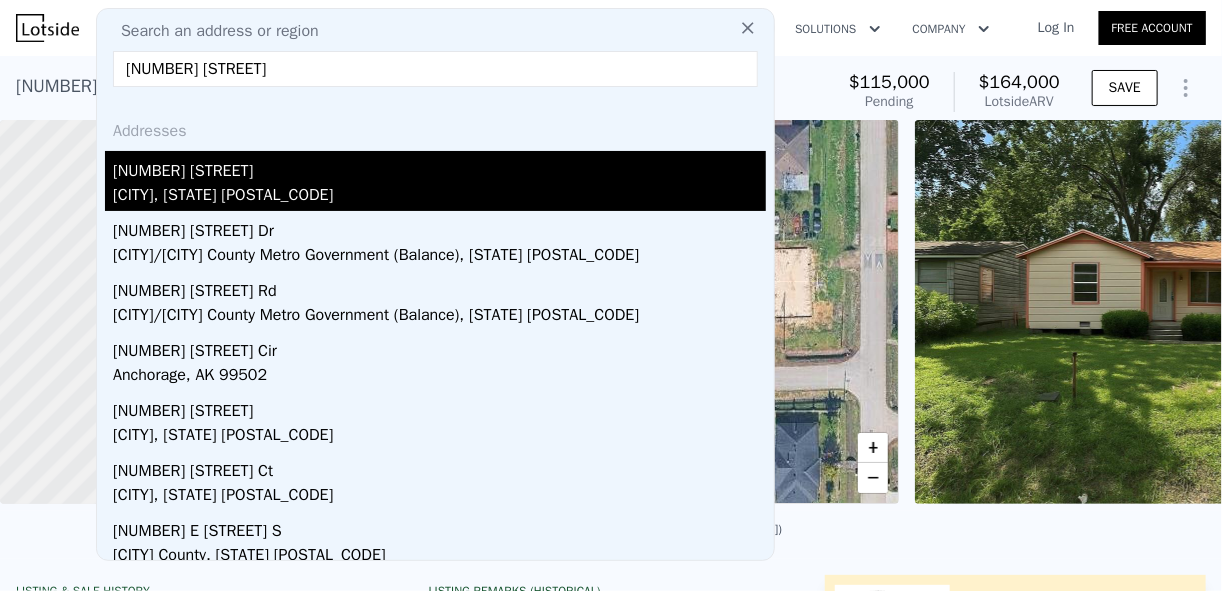 type on "[NUMBER] [STREET]" 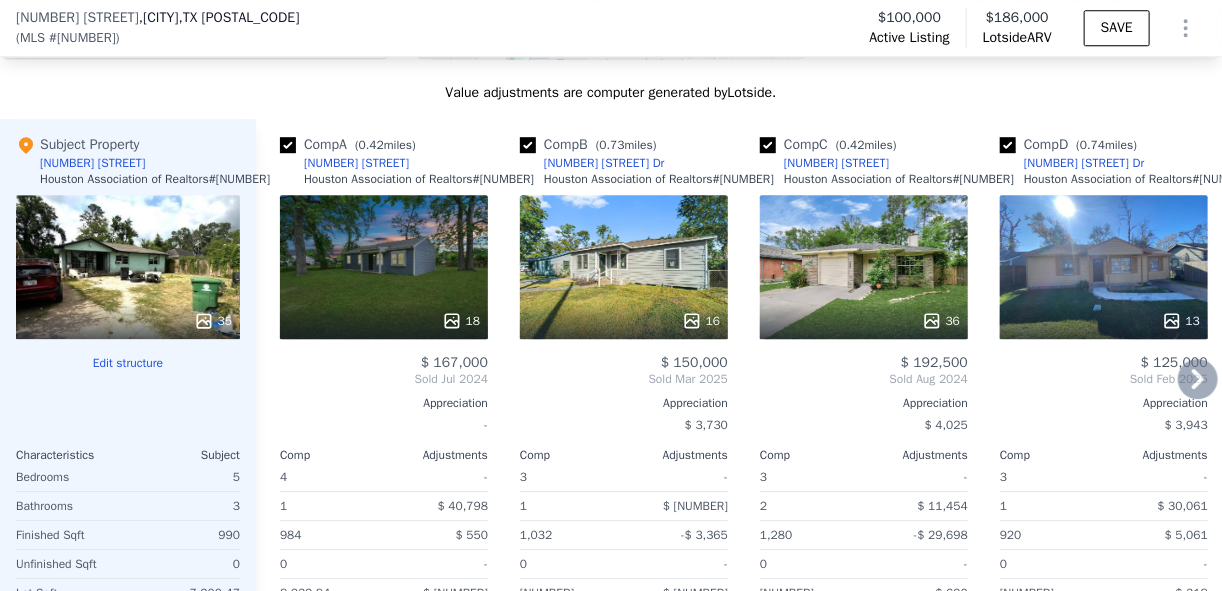 scroll, scrollTop: 2312, scrollLeft: 0, axis: vertical 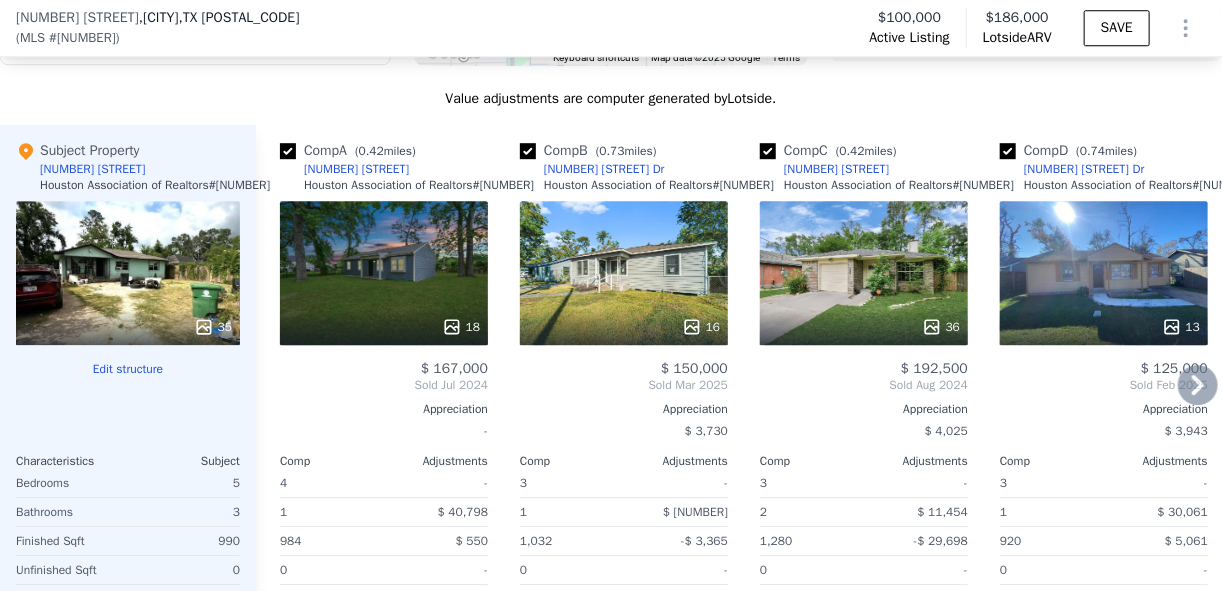 click 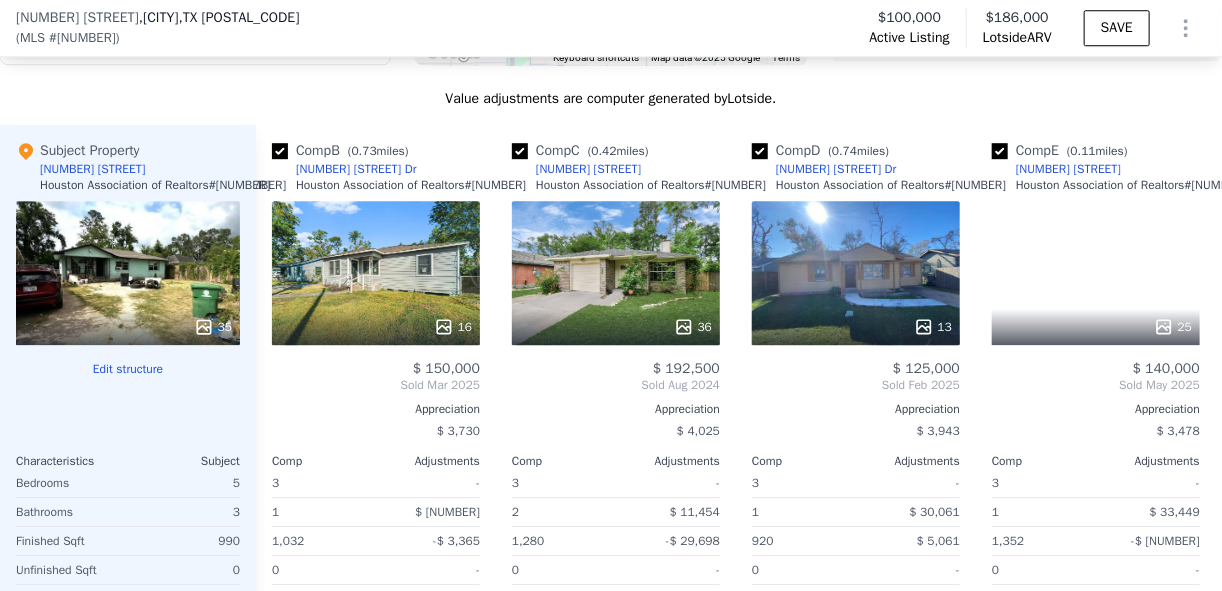 scroll, scrollTop: 0, scrollLeft: 480, axis: horizontal 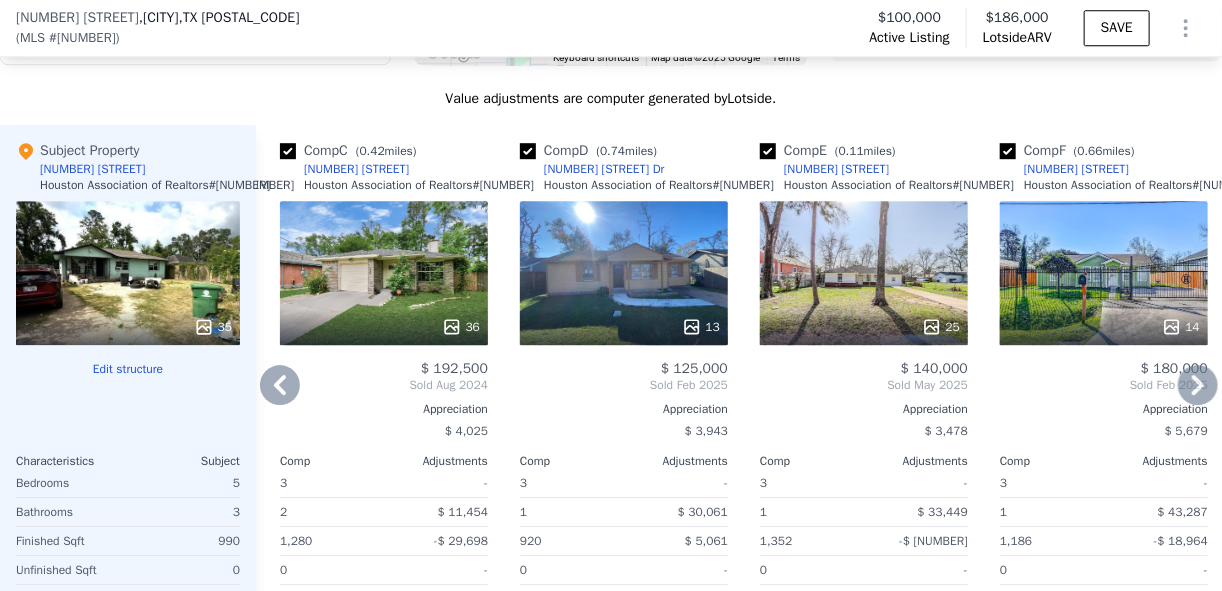 click 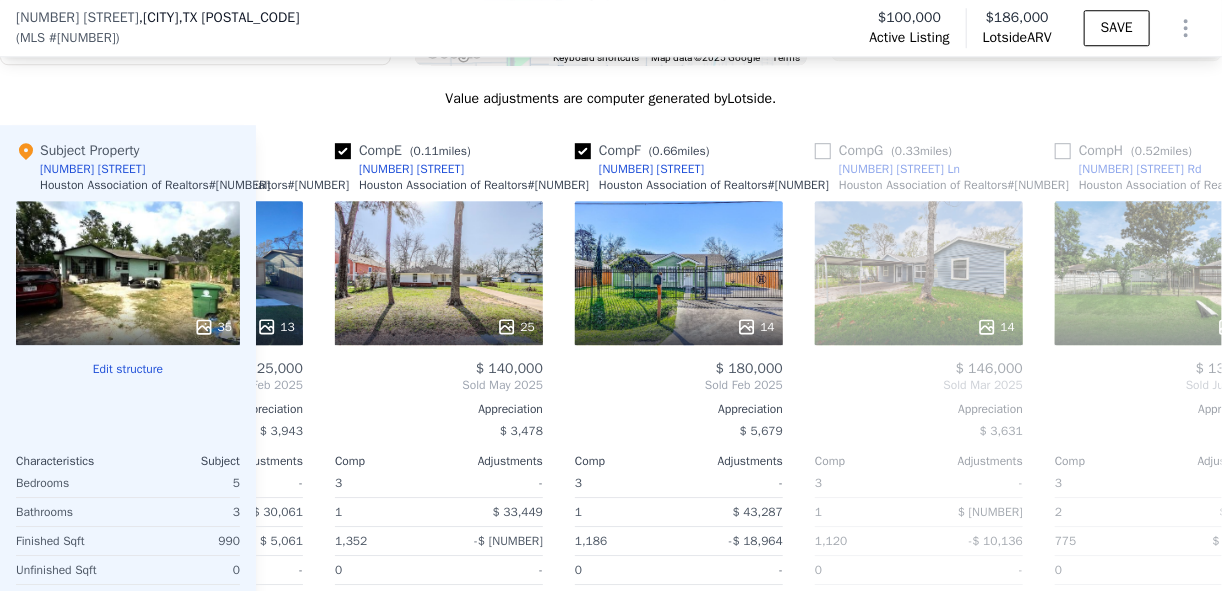 scroll, scrollTop: 0, scrollLeft: 960, axis: horizontal 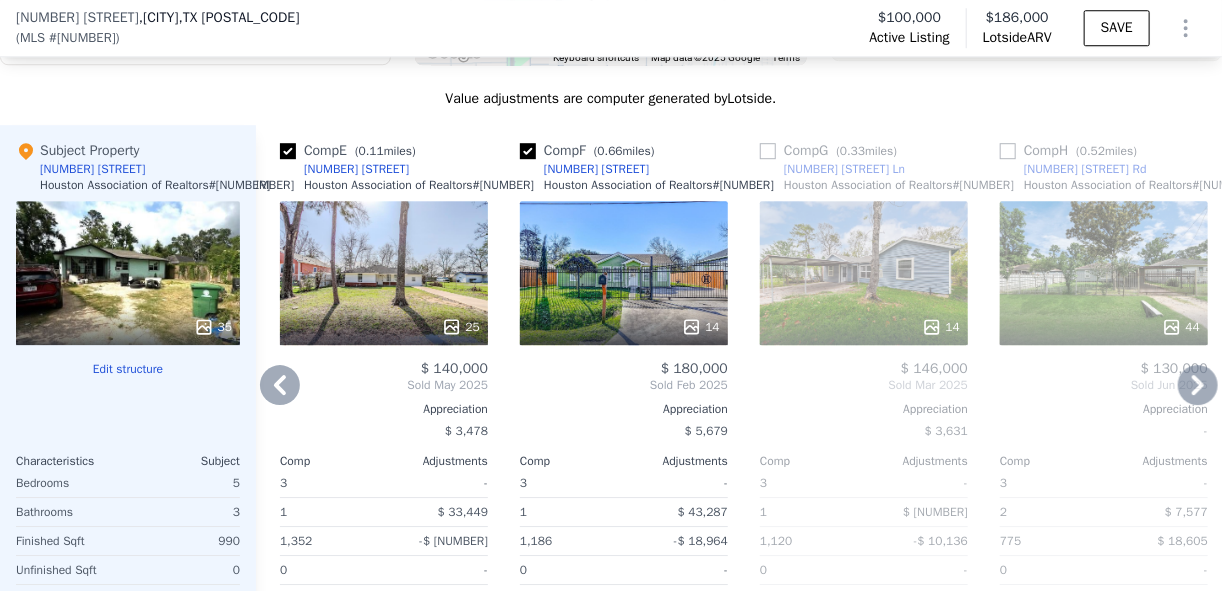 click 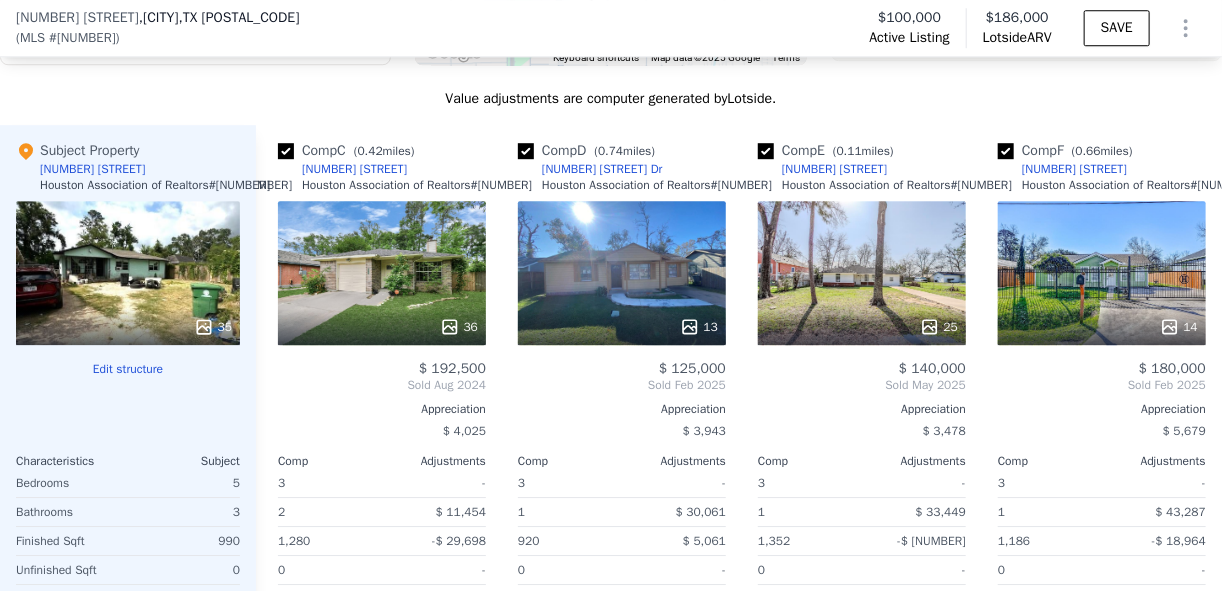 scroll, scrollTop: 0, scrollLeft: 480, axis: horizontal 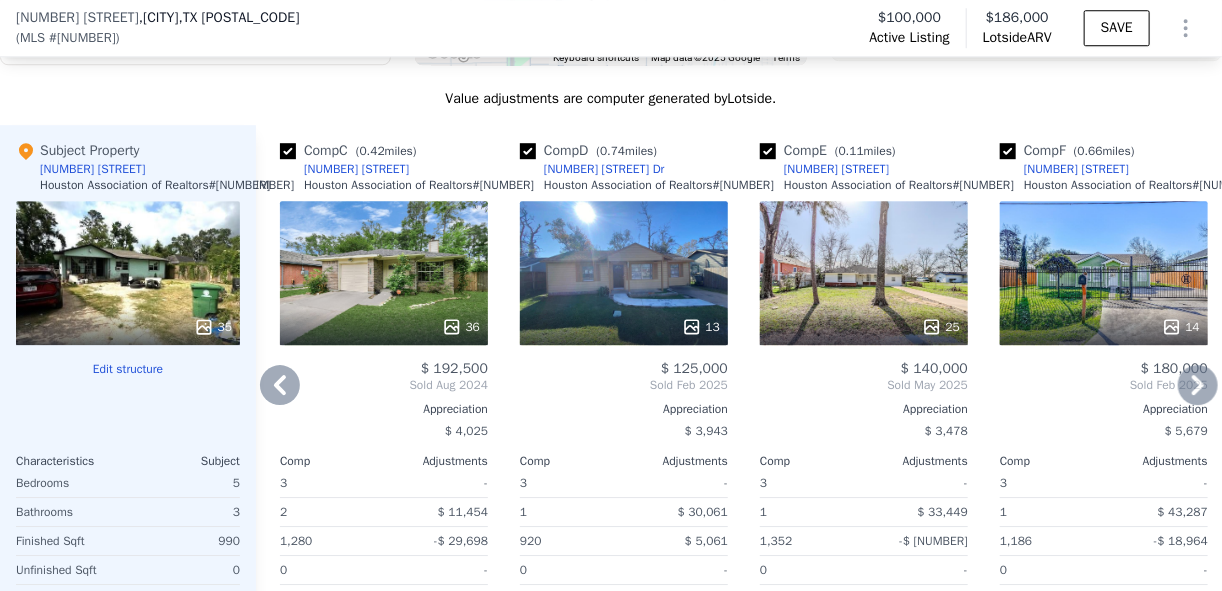 click 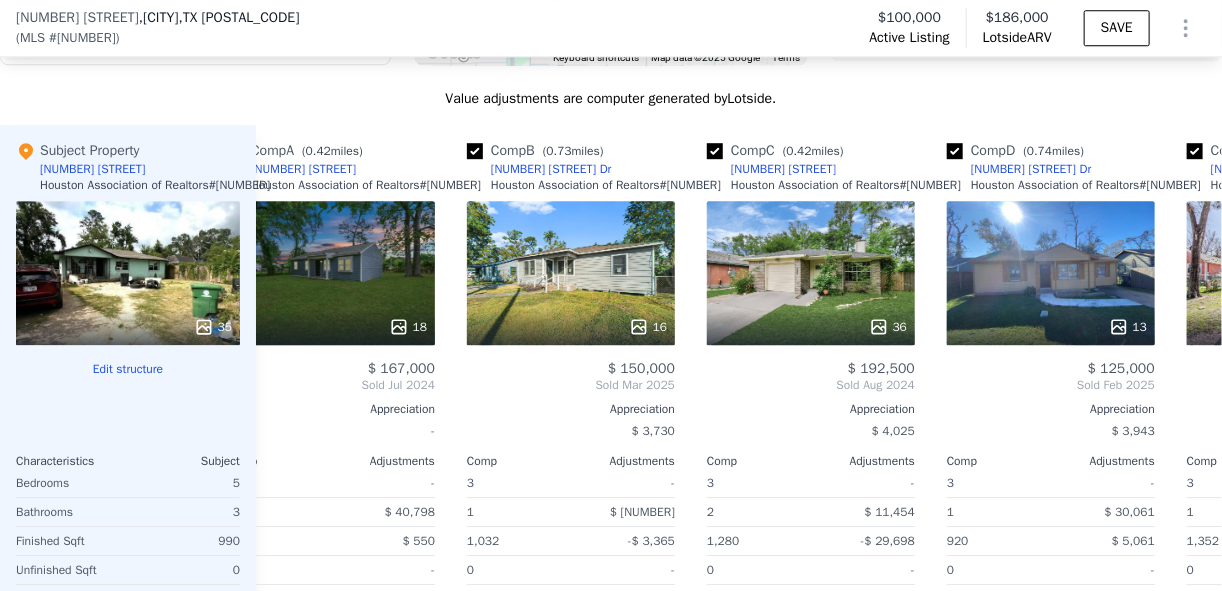 scroll, scrollTop: 0, scrollLeft: 0, axis: both 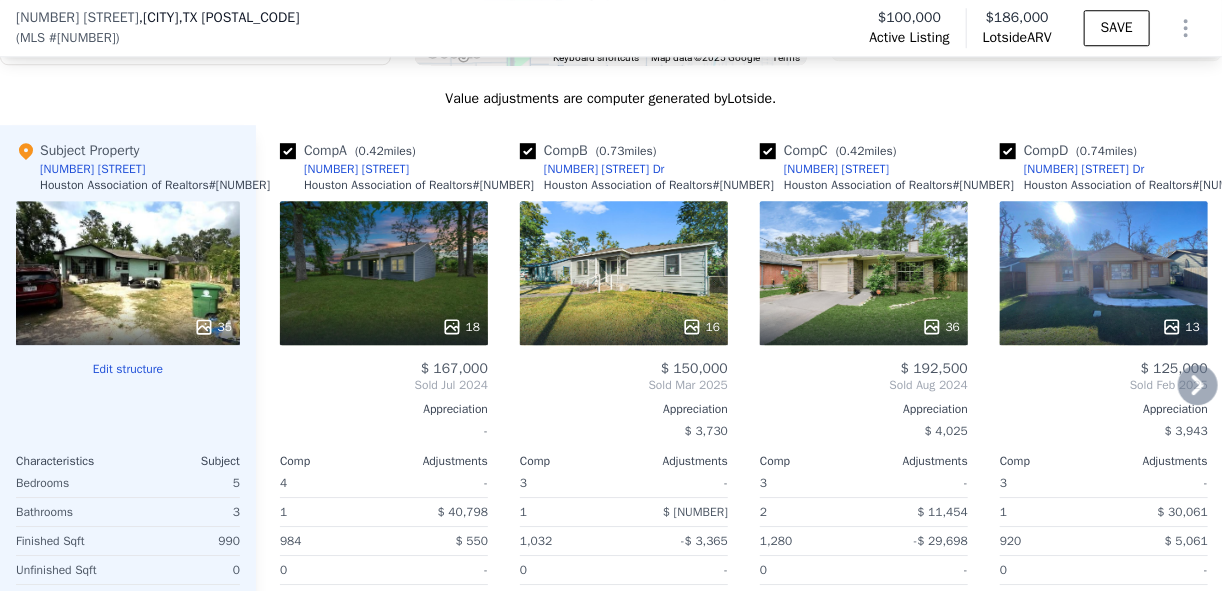 click on "Sold   [DATE]" at bounding box center (384, 385) 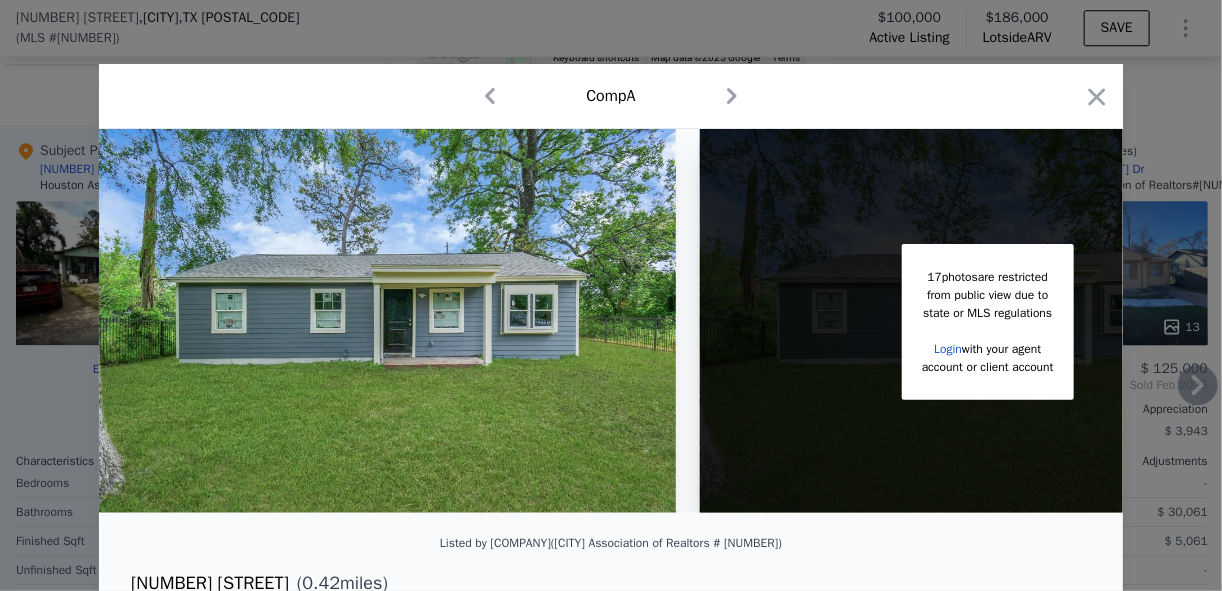 click at bounding box center (1097, 100) 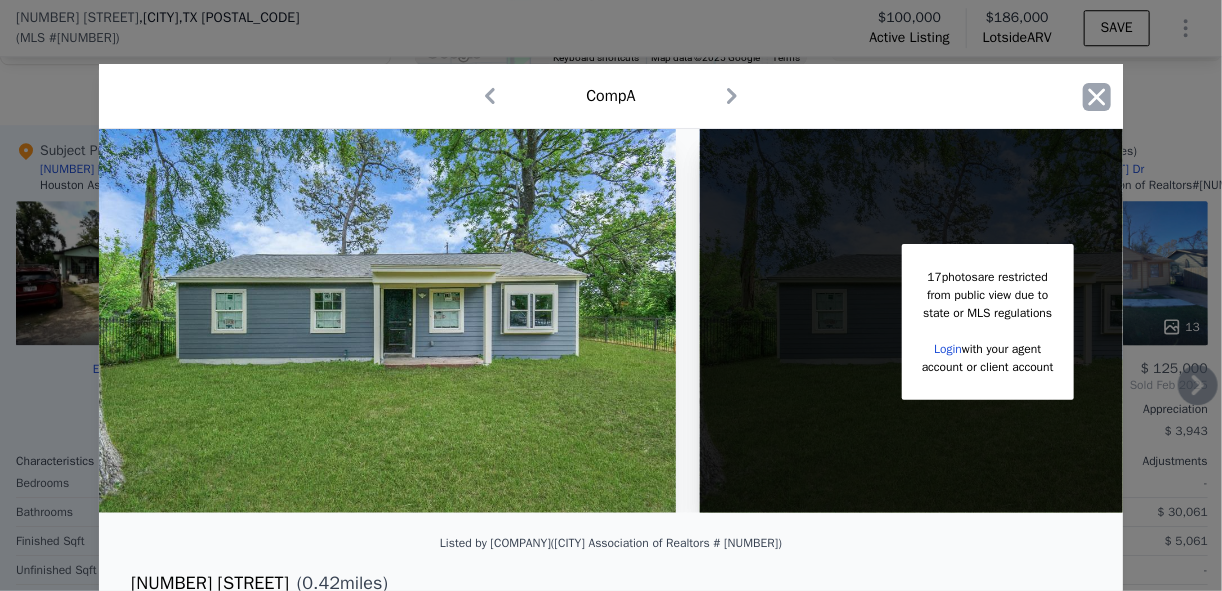 click 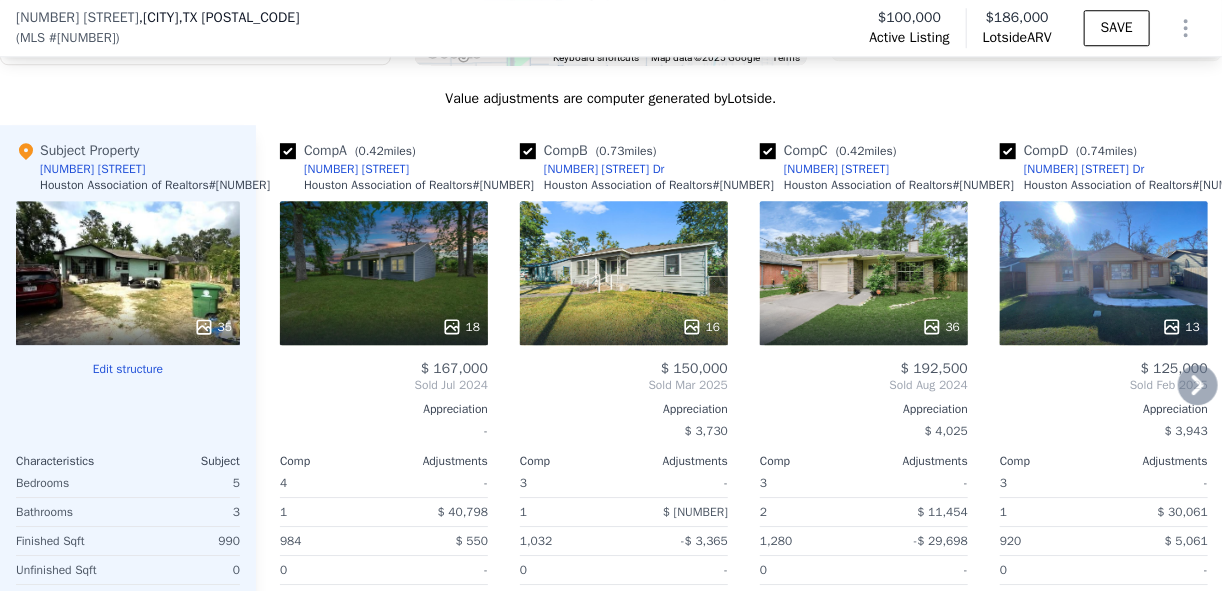 click on "35" at bounding box center (128, 273) 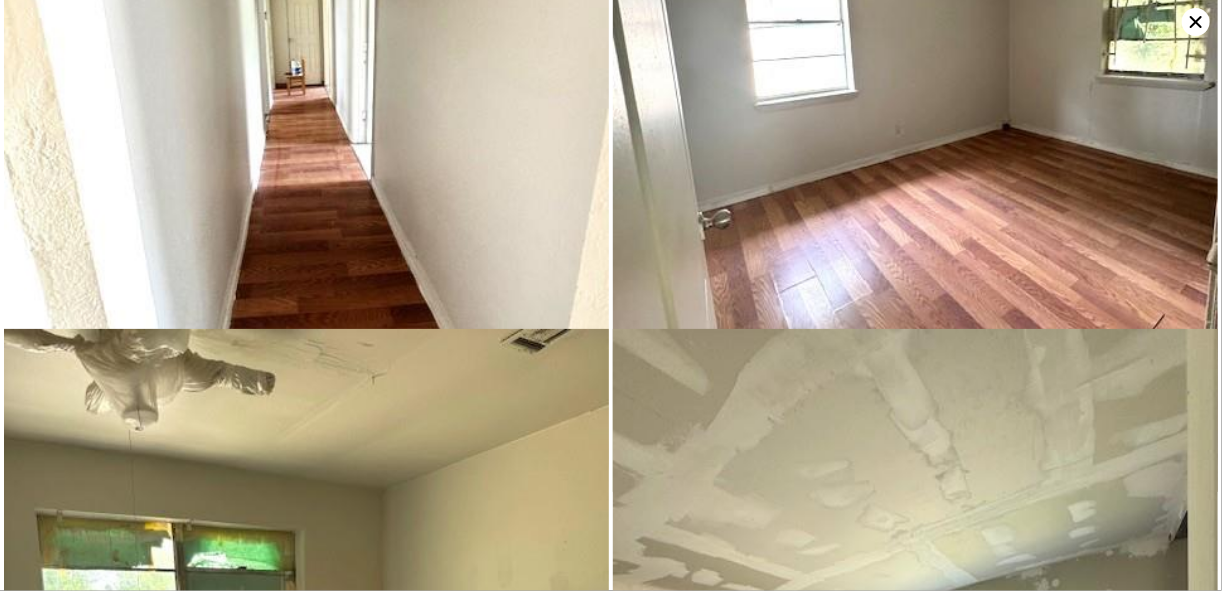 scroll, scrollTop: 3864, scrollLeft: 0, axis: vertical 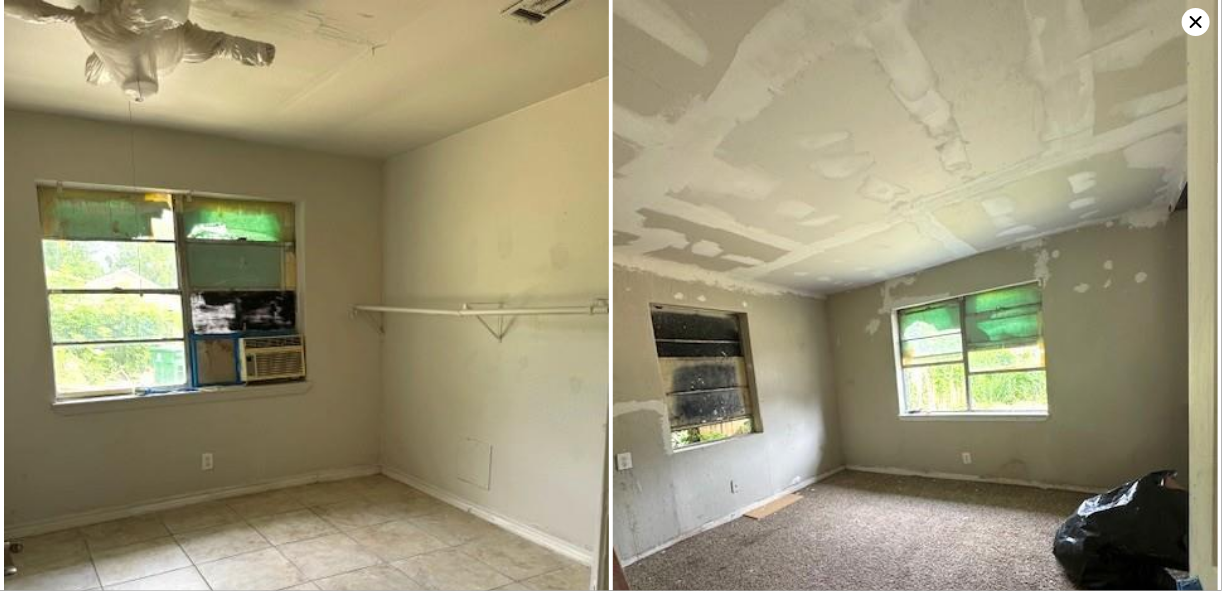 click 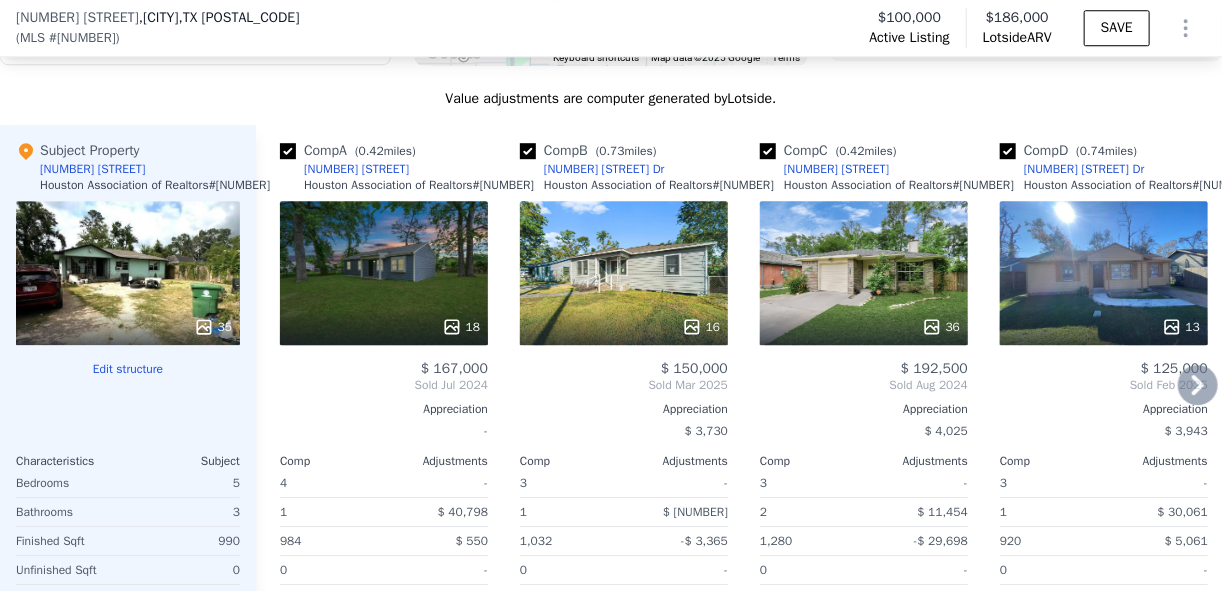 click on "35" at bounding box center (128, 273) 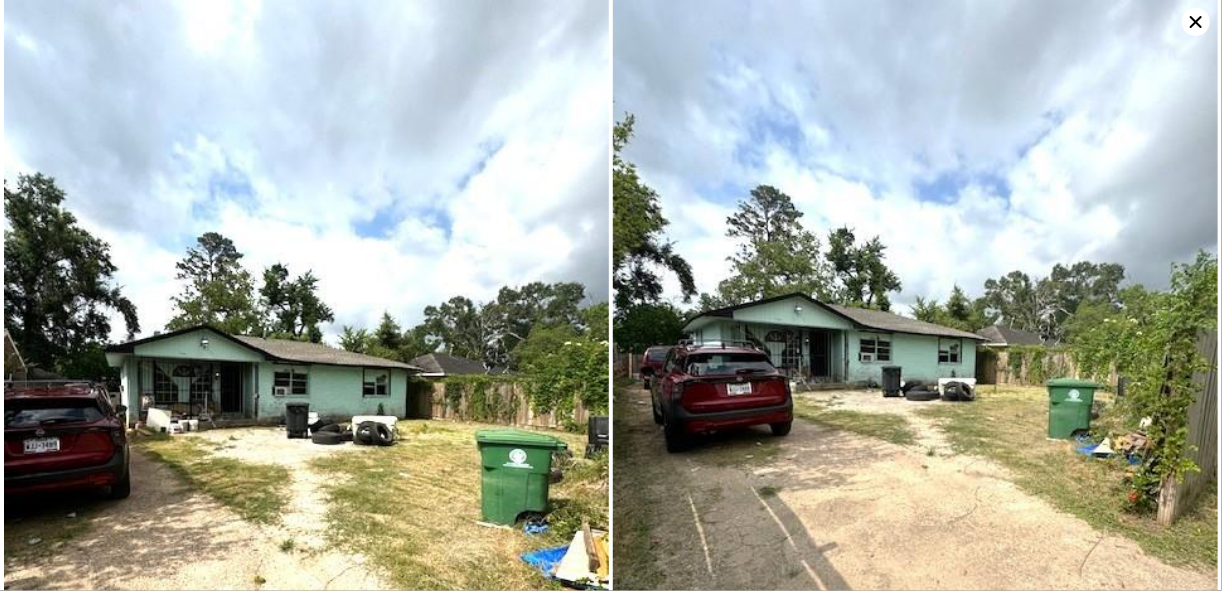 click at bounding box center (915, 403) 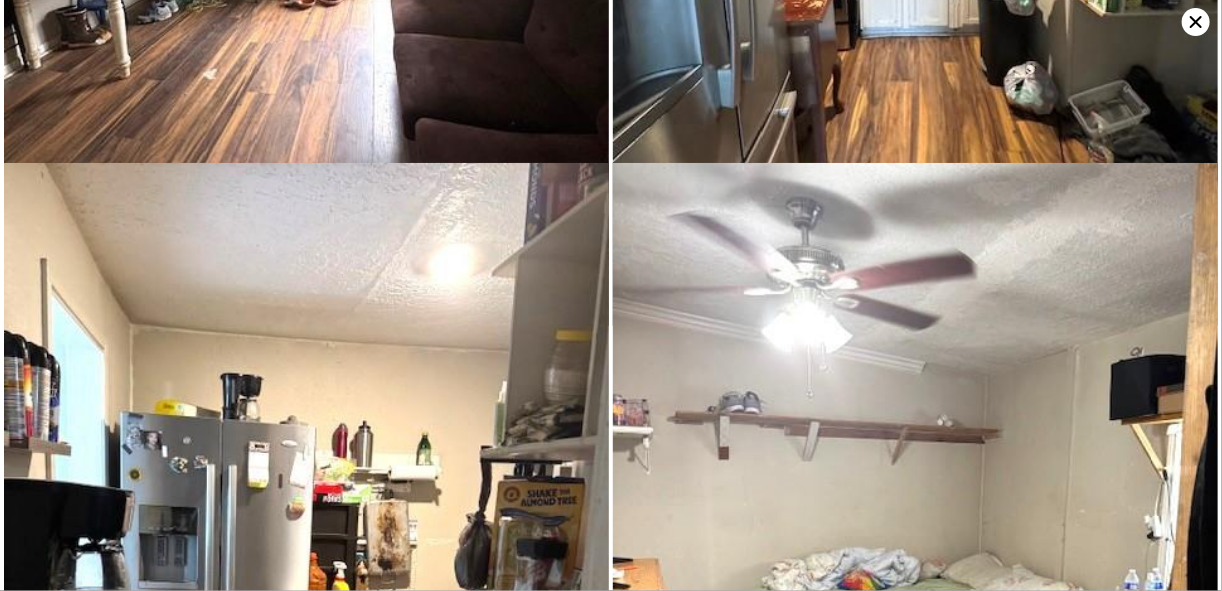 scroll, scrollTop: 8371, scrollLeft: 0, axis: vertical 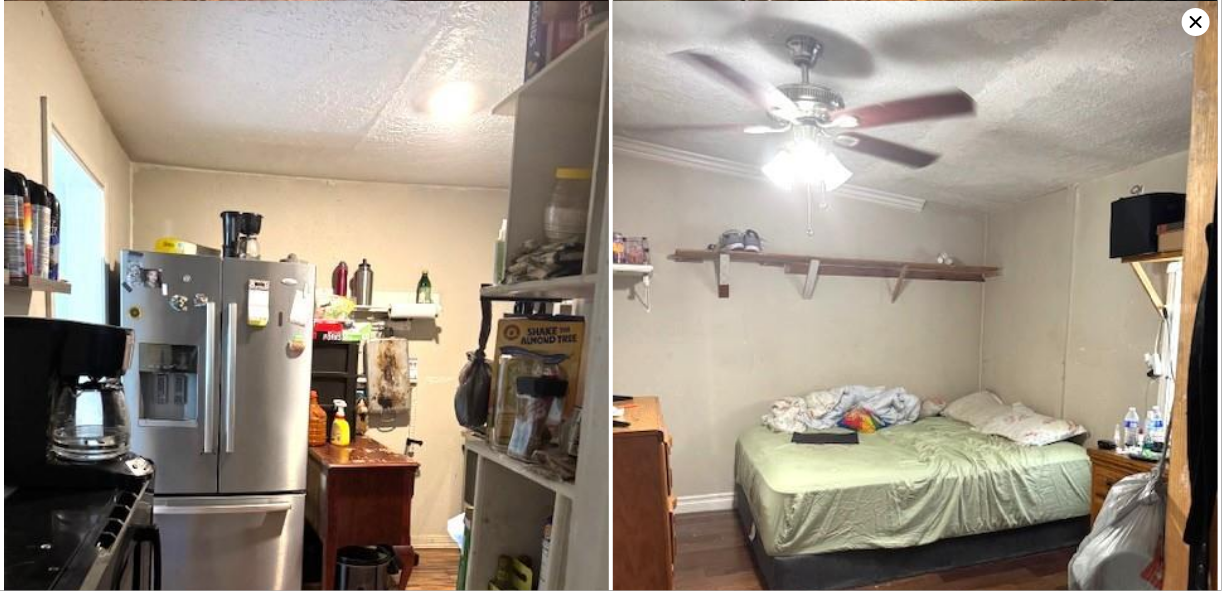 click 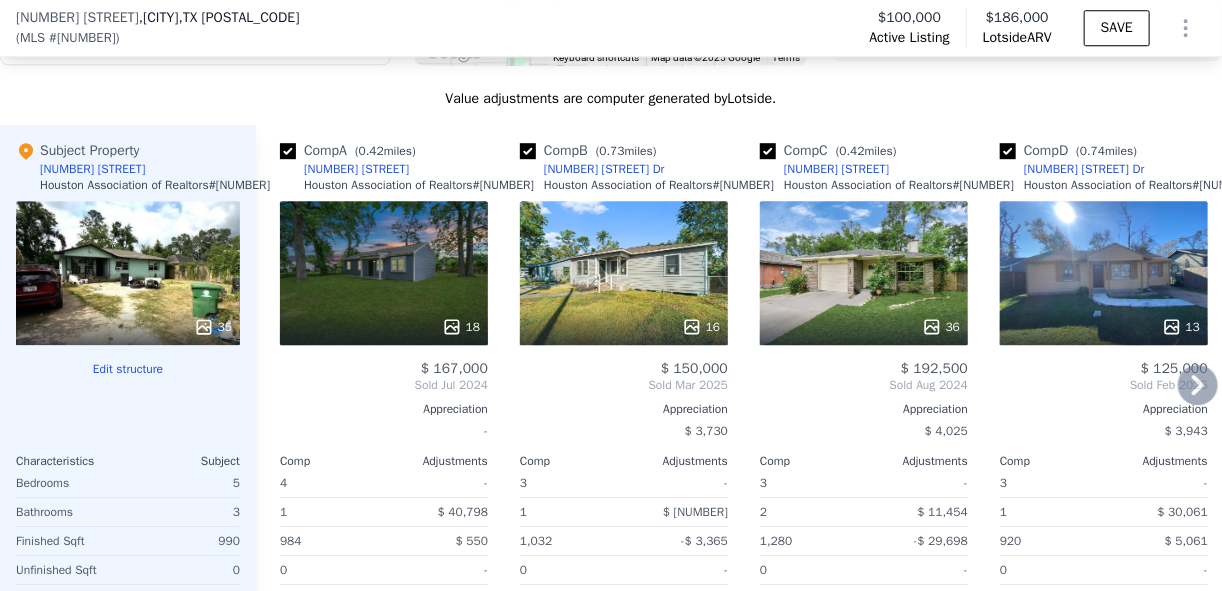 click on "35" at bounding box center [128, 273] 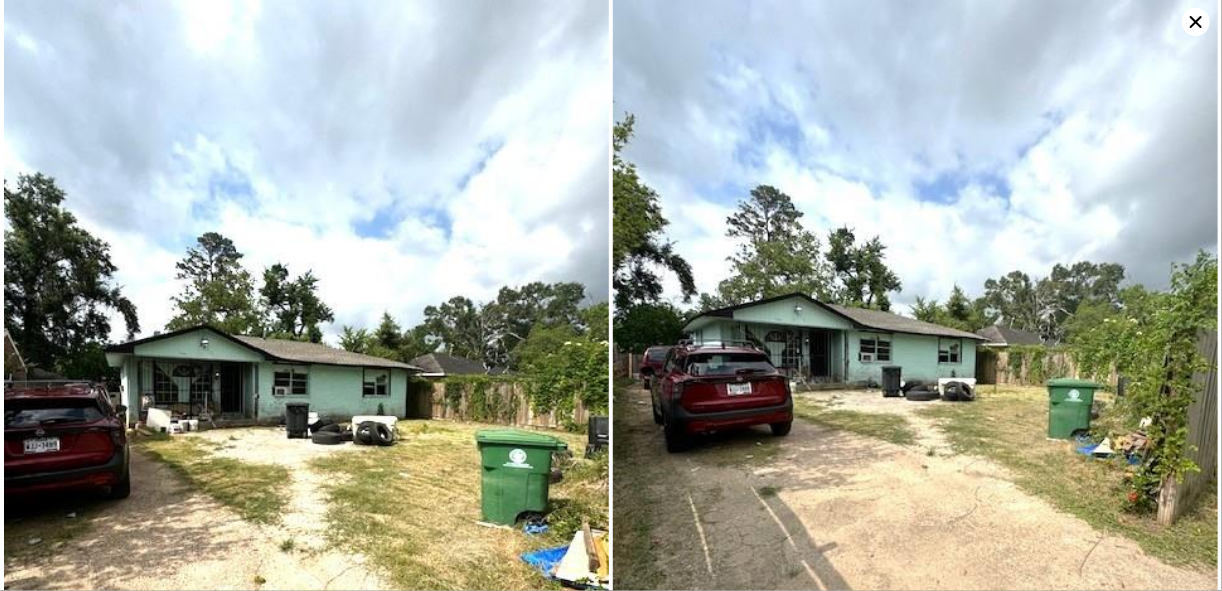 click at bounding box center (915, 403) 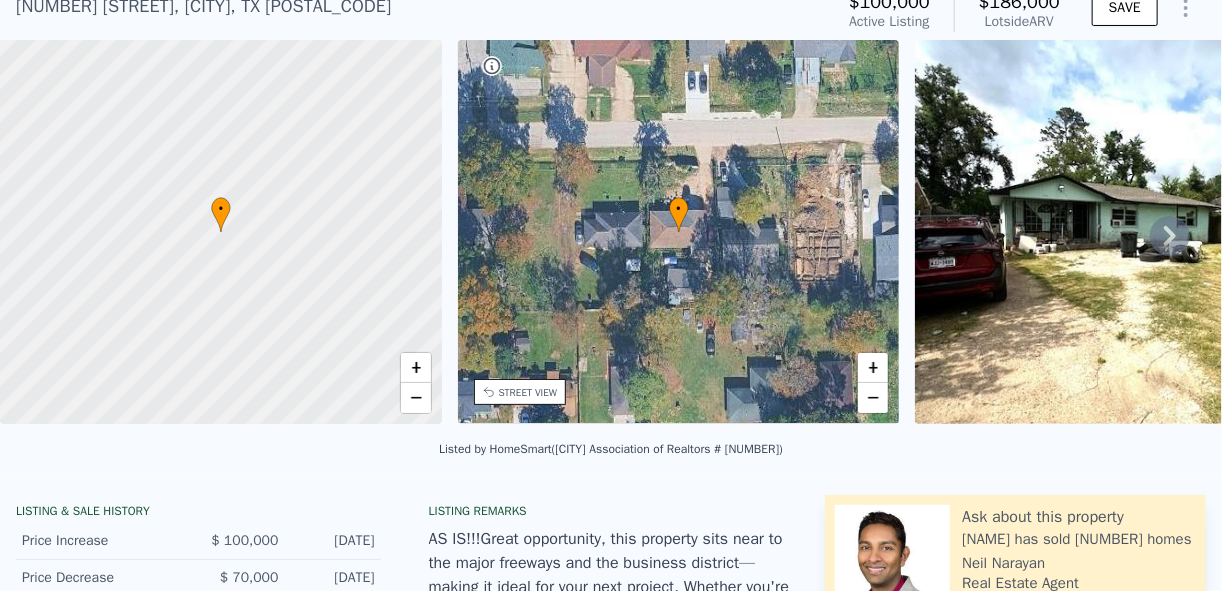 scroll, scrollTop: 0, scrollLeft: 0, axis: both 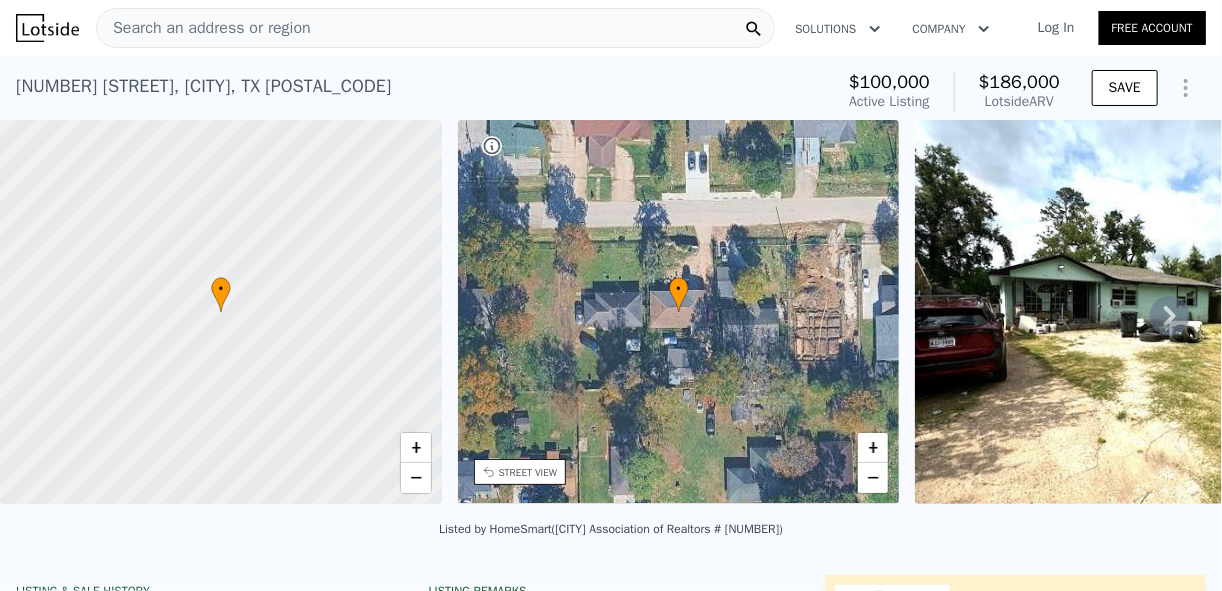 type on "2" 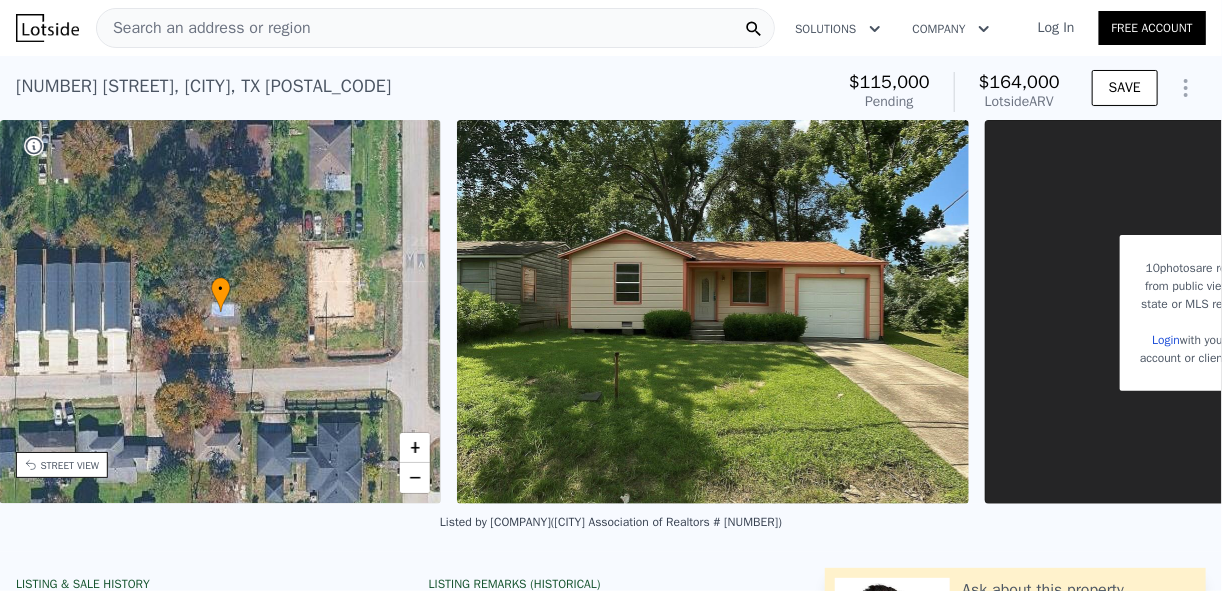 scroll, scrollTop: 0, scrollLeft: 465, axis: horizontal 